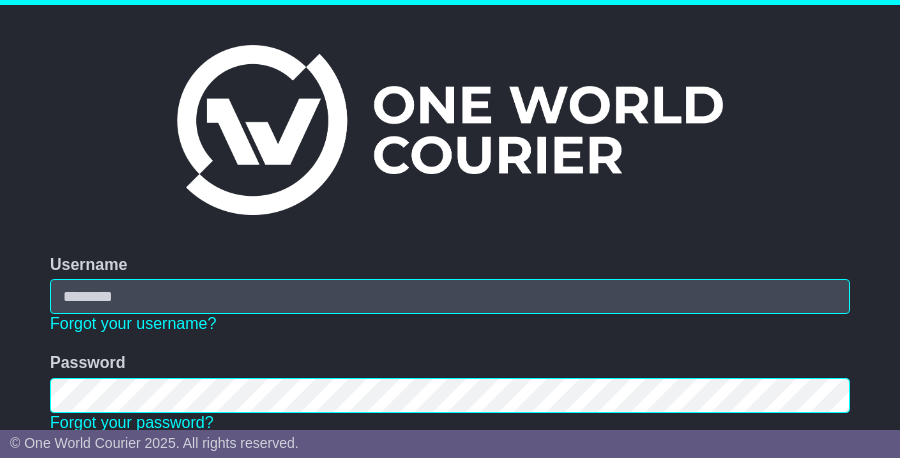 scroll, scrollTop: 0, scrollLeft: 0, axis: both 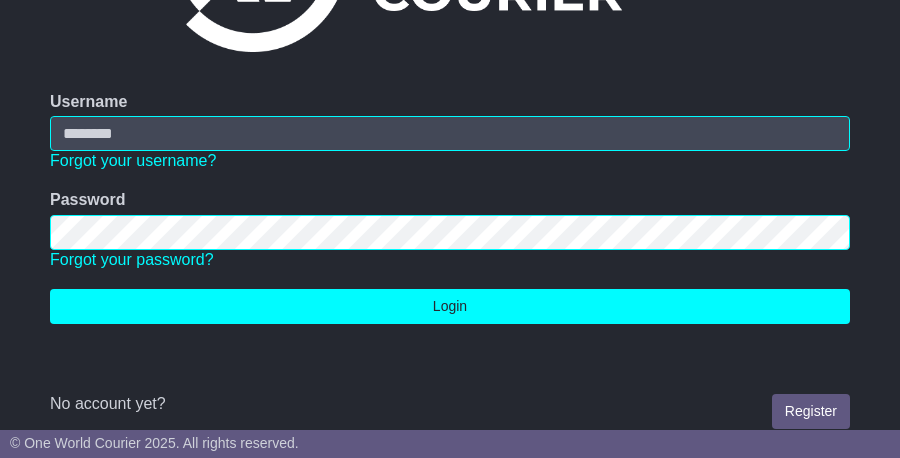 type on "**********" 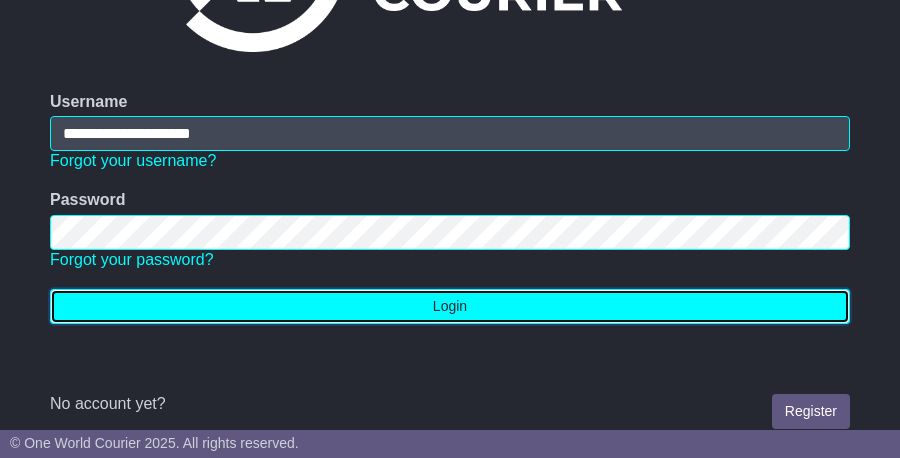 click on "Login" at bounding box center (450, 306) 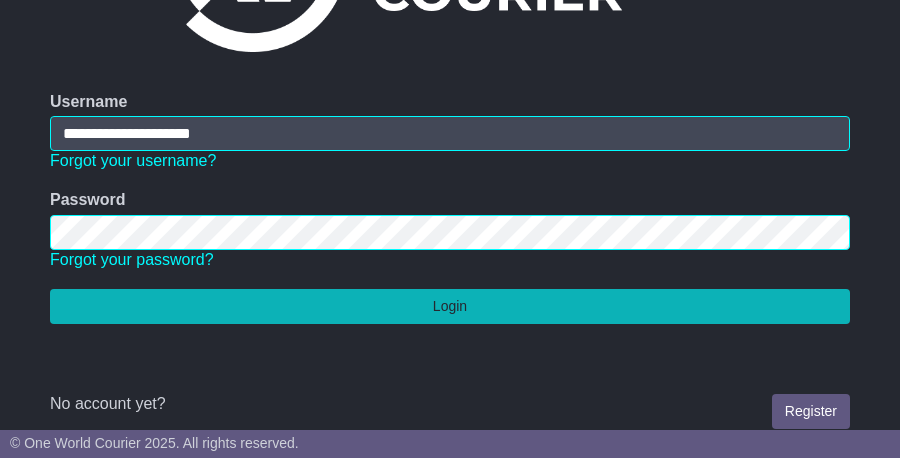 scroll, scrollTop: 0, scrollLeft: 0, axis: both 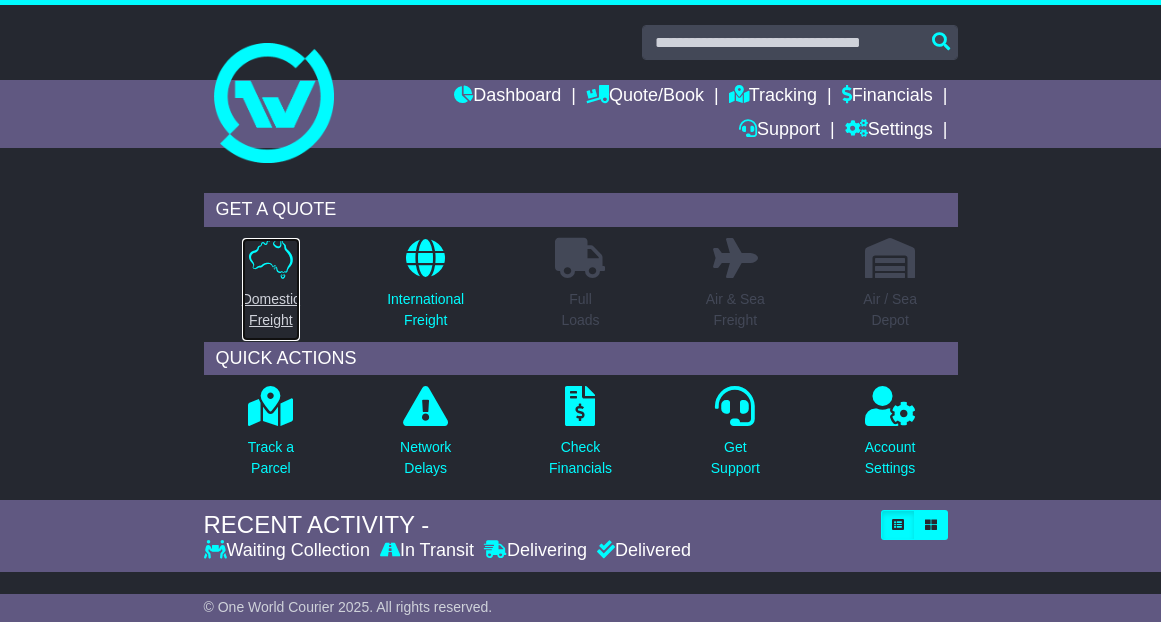 click at bounding box center [271, 258] 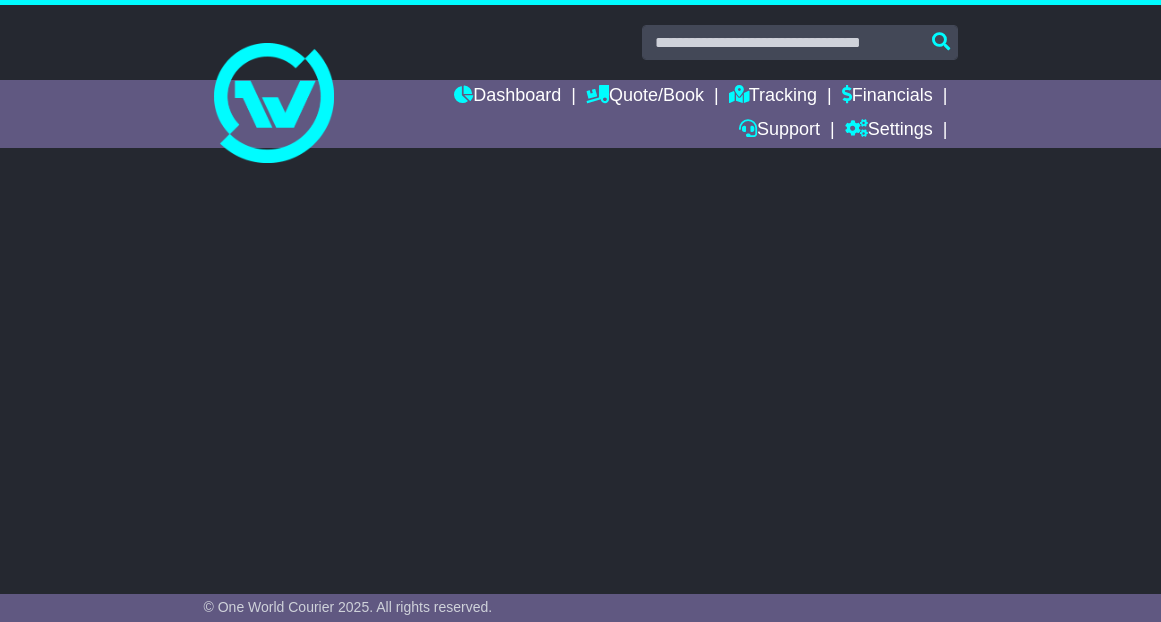 scroll, scrollTop: 0, scrollLeft: 0, axis: both 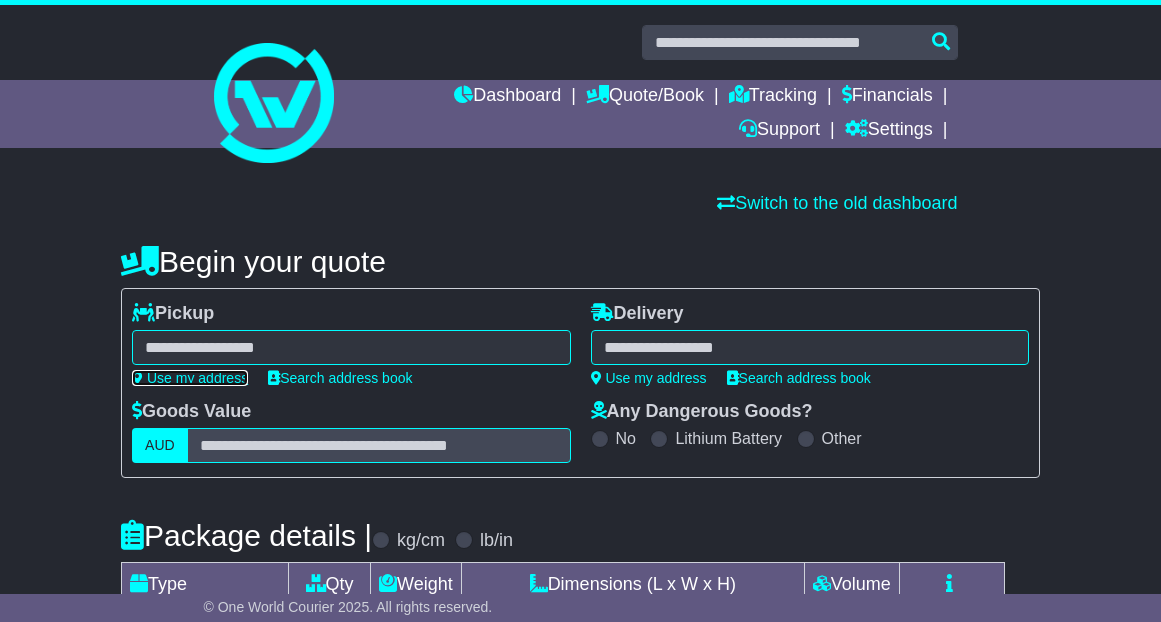 click on "Use my address" at bounding box center [190, 378] 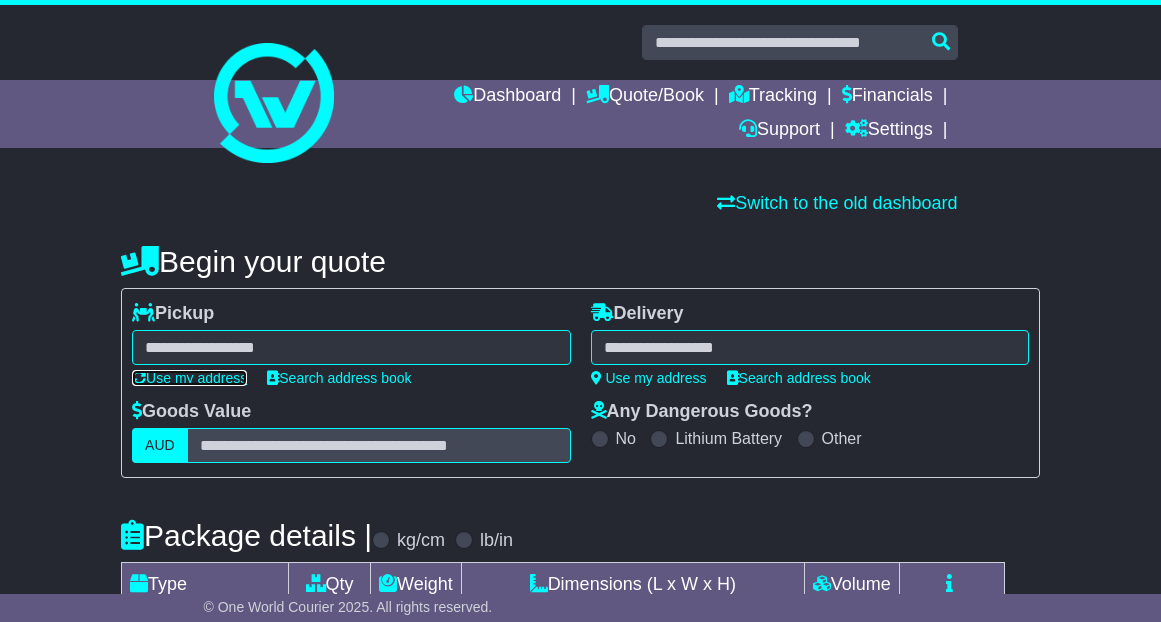 type on "**********" 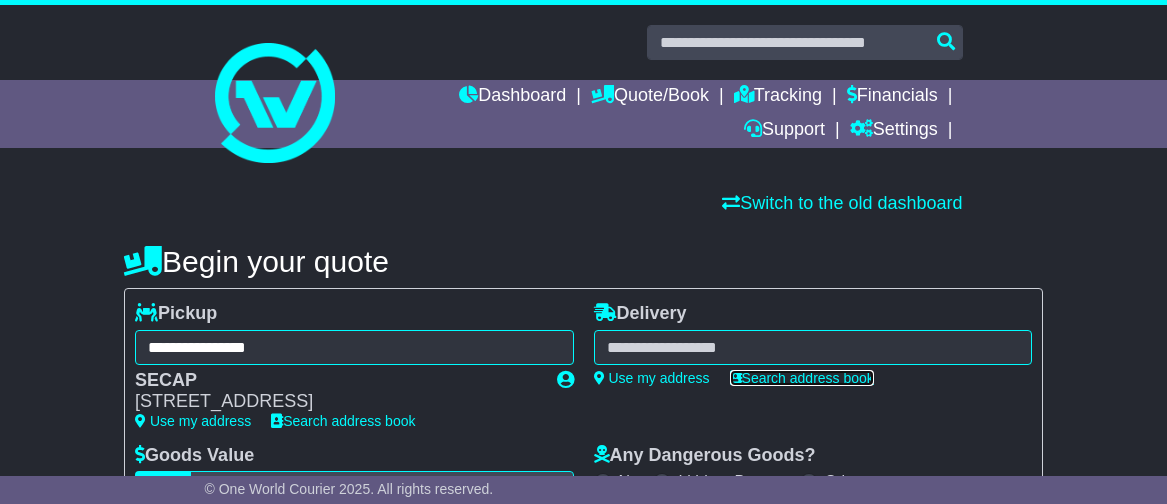 click on "Search address book" at bounding box center (802, 378) 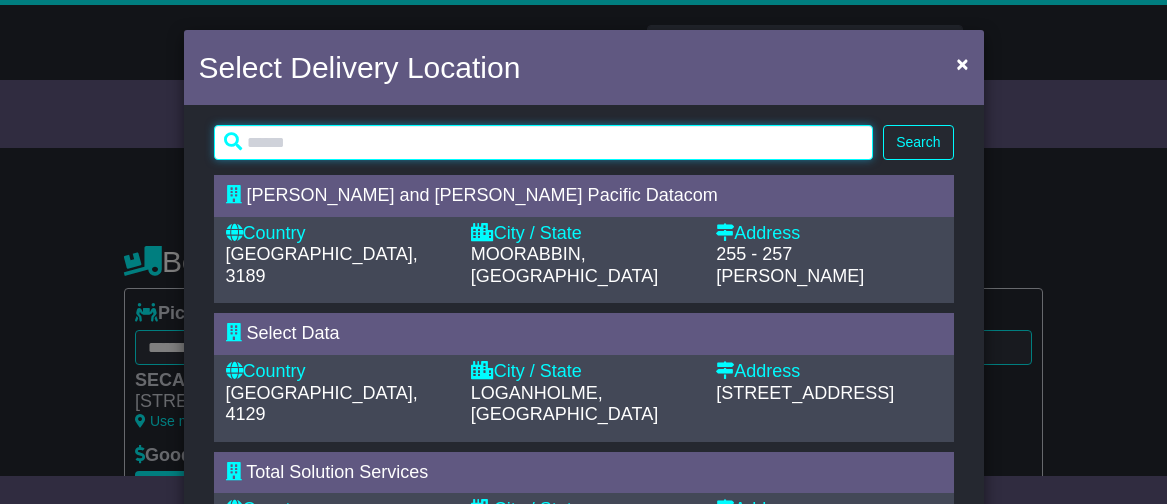 click at bounding box center (544, 142) 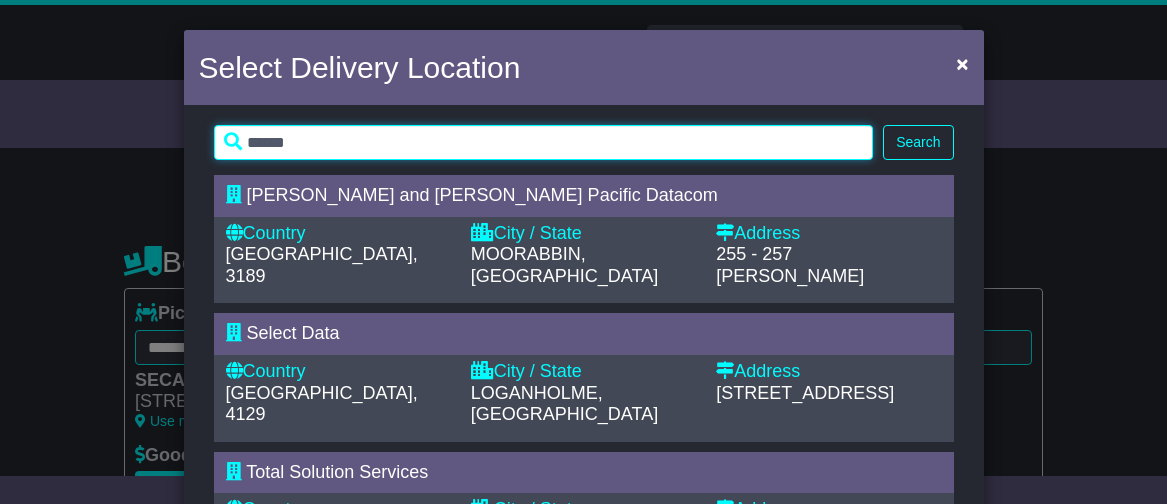 type on "******" 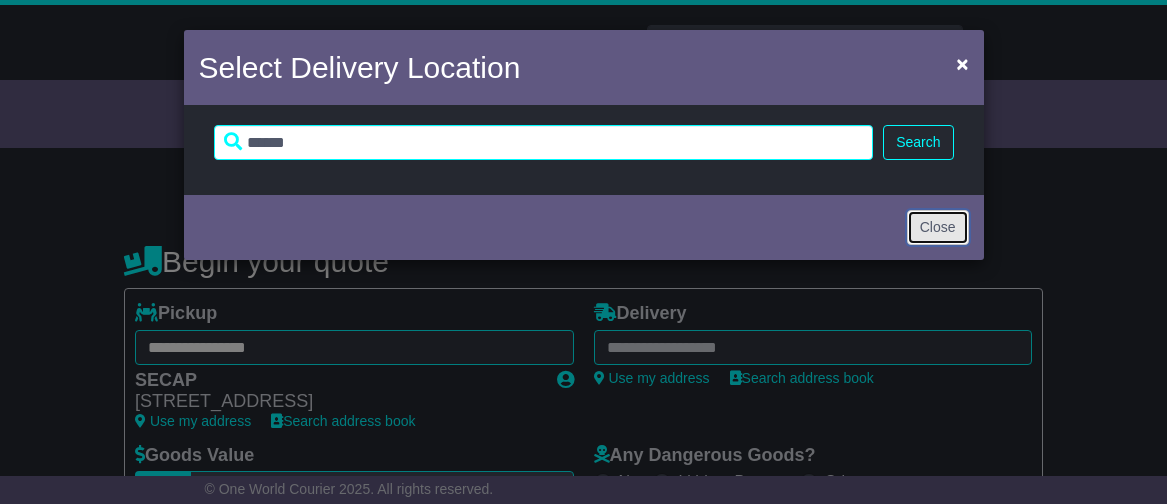 click on "Close" at bounding box center [938, 227] 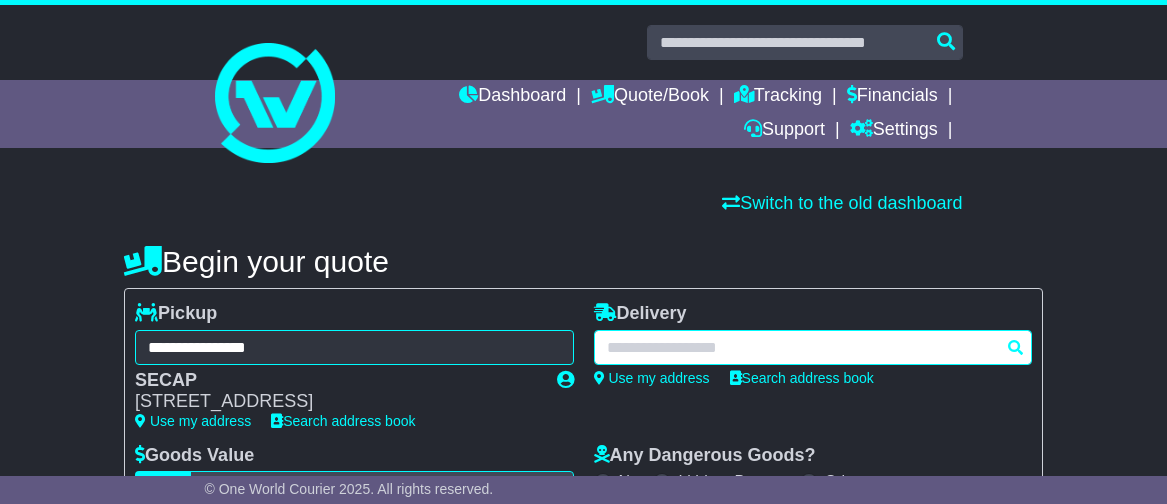 click at bounding box center (813, 347) 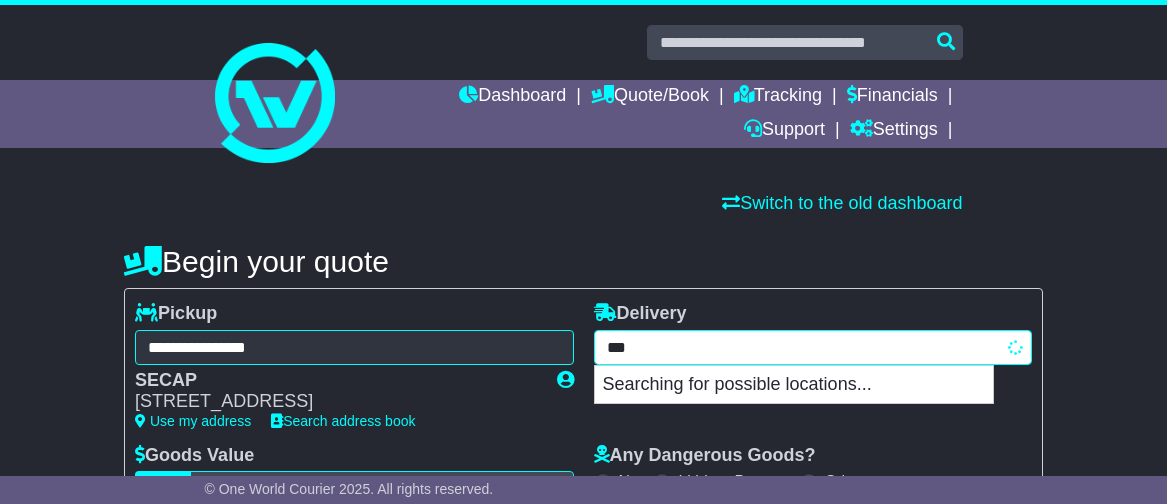 type on "****" 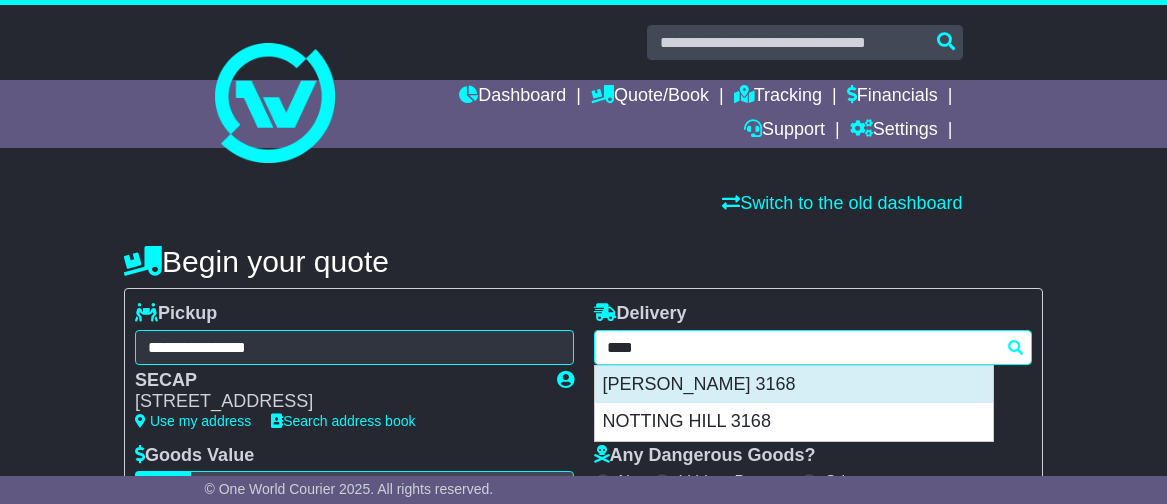 click on "CLAYTON 3168" at bounding box center (794, 385) 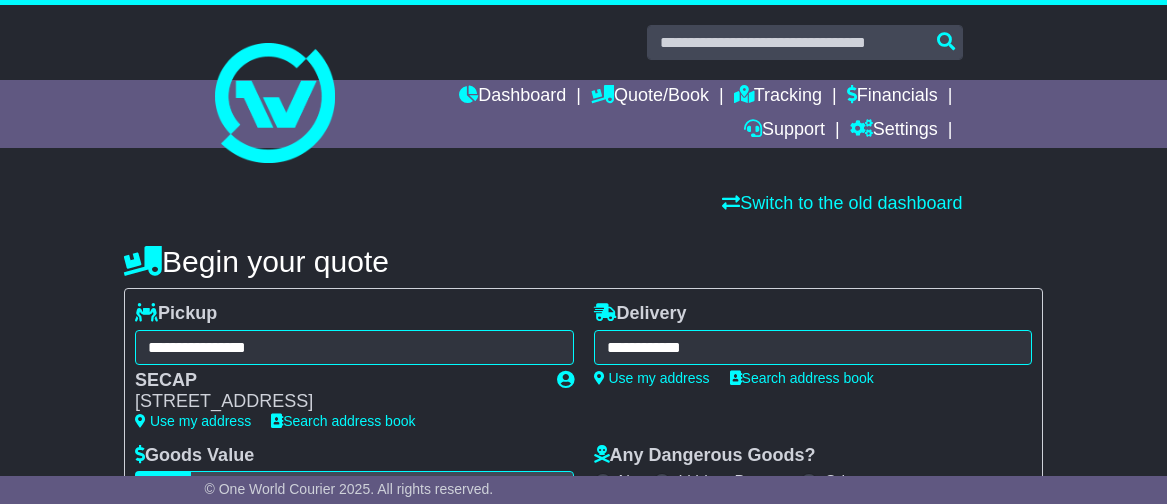 type on "**********" 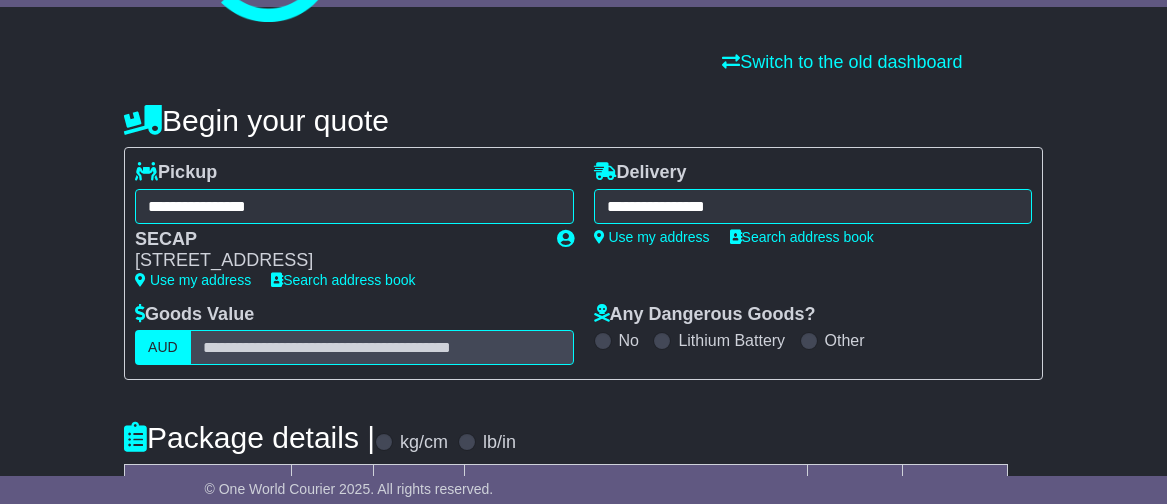 scroll, scrollTop: 150, scrollLeft: 0, axis: vertical 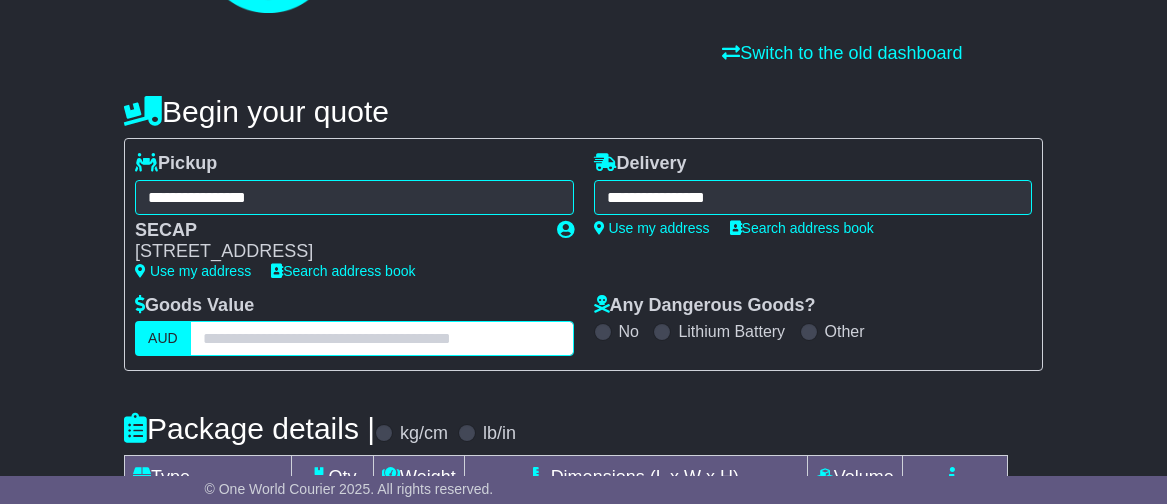 click at bounding box center [382, 338] 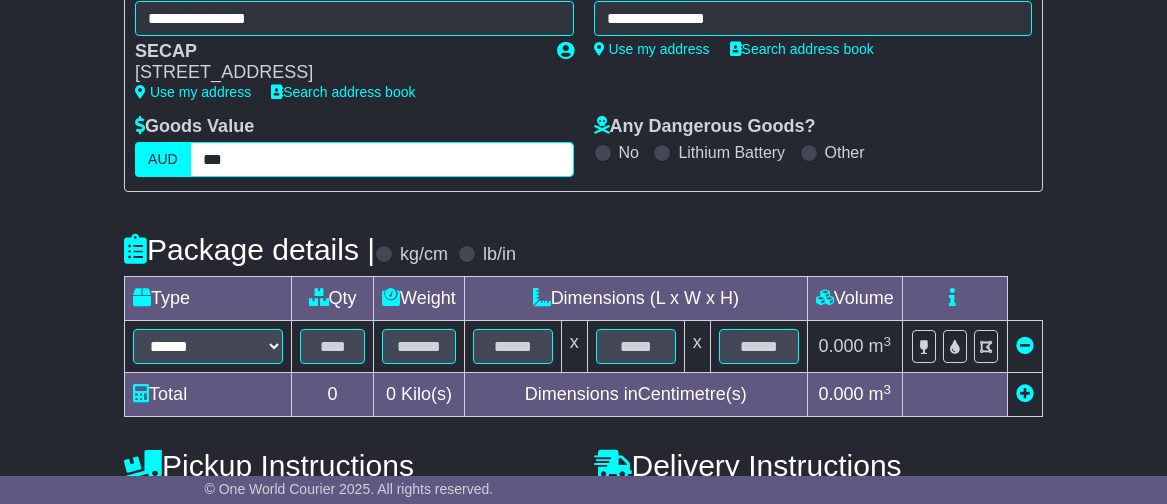 scroll, scrollTop: 351, scrollLeft: 0, axis: vertical 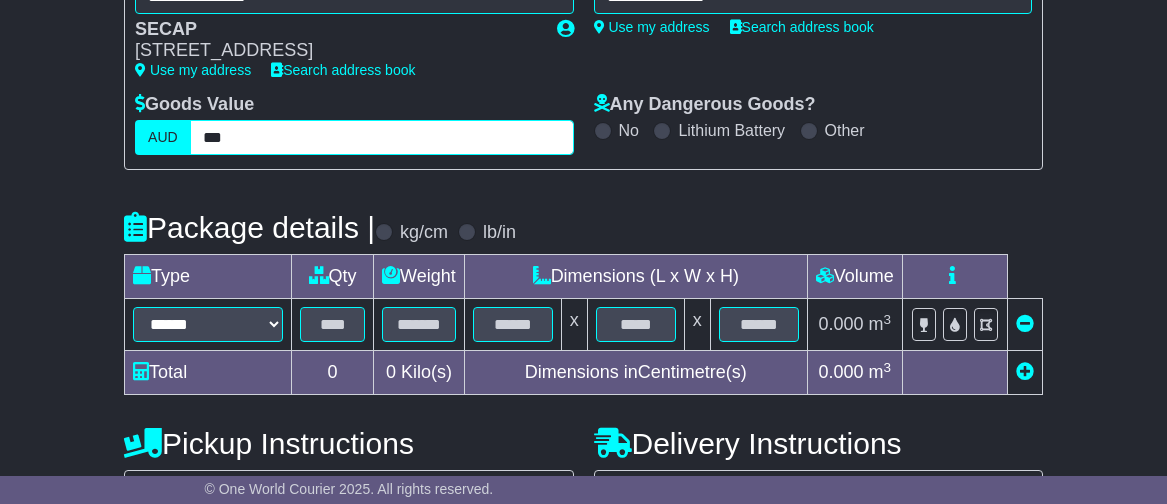 type on "***" 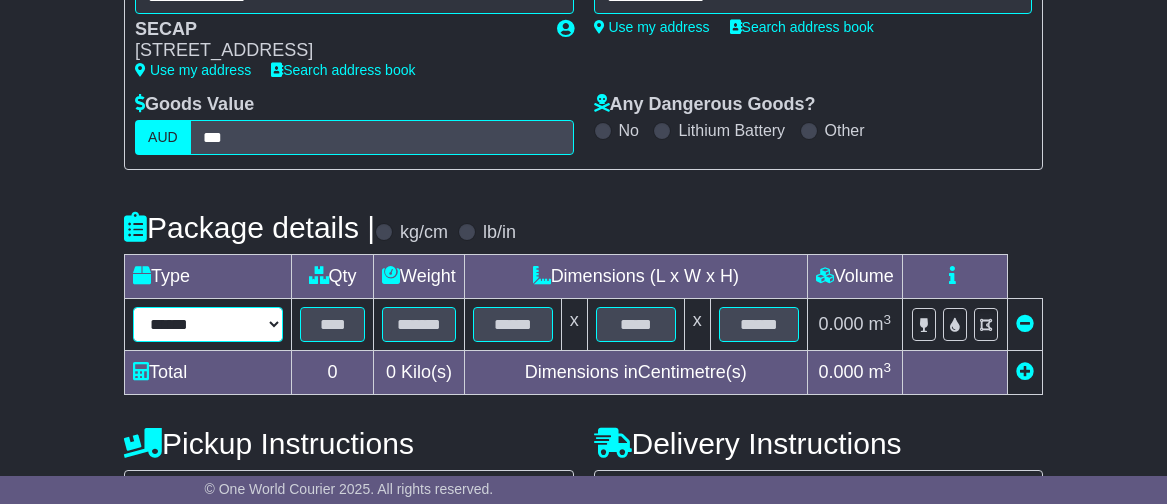 click on "****** ****** *** ******** ***** **** **** ****** *** *******" at bounding box center (208, 324) 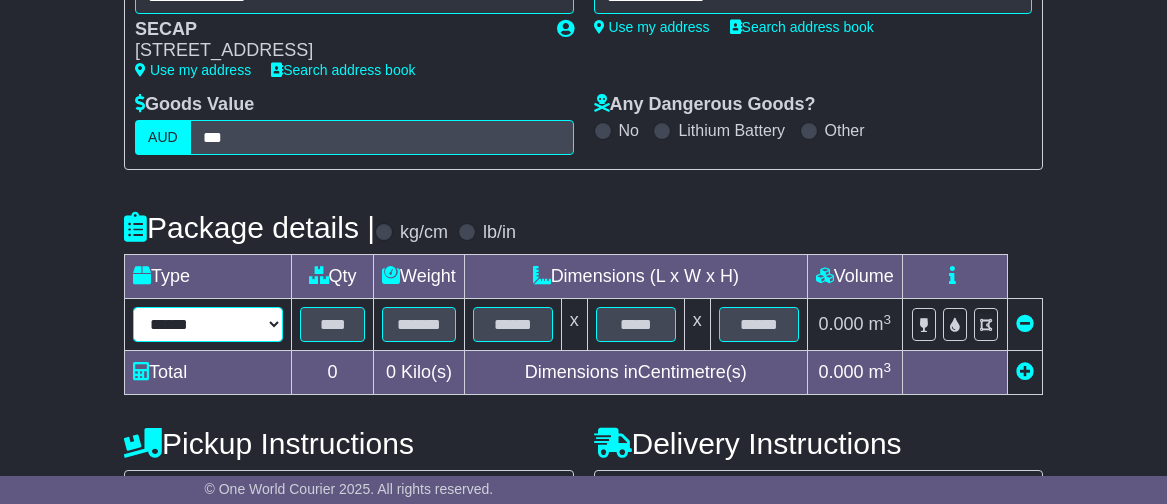 select on "*****" 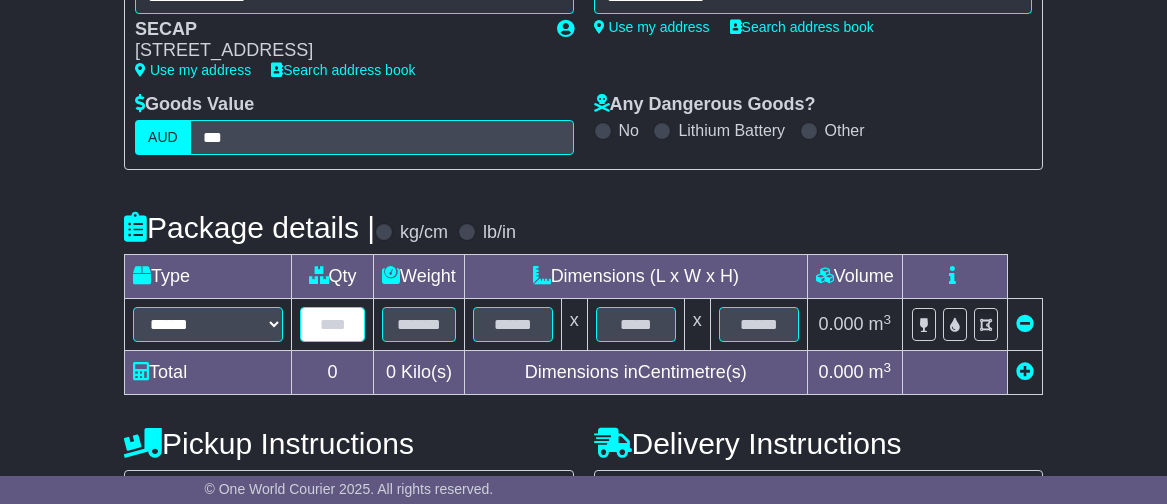 click at bounding box center [332, 324] 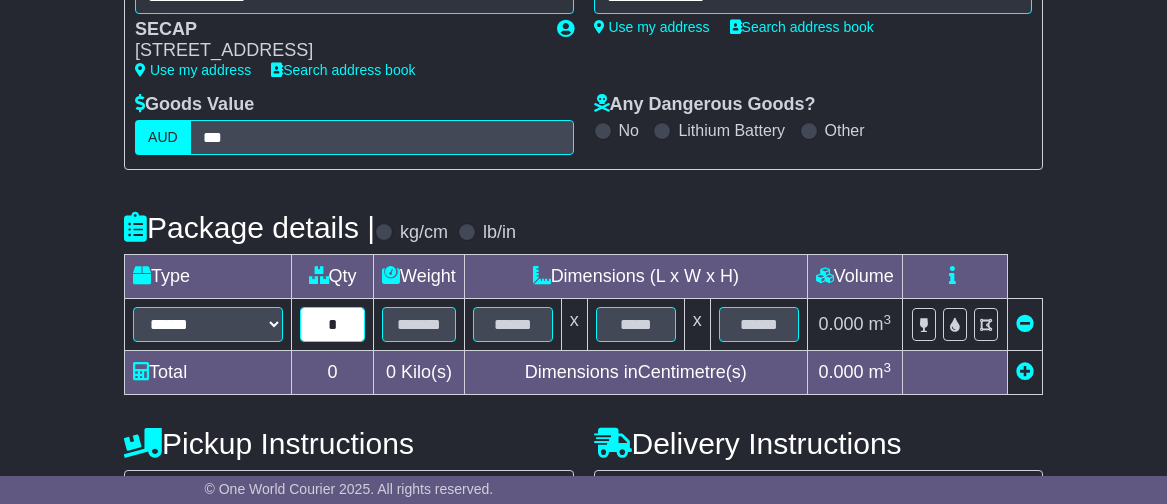 type on "*" 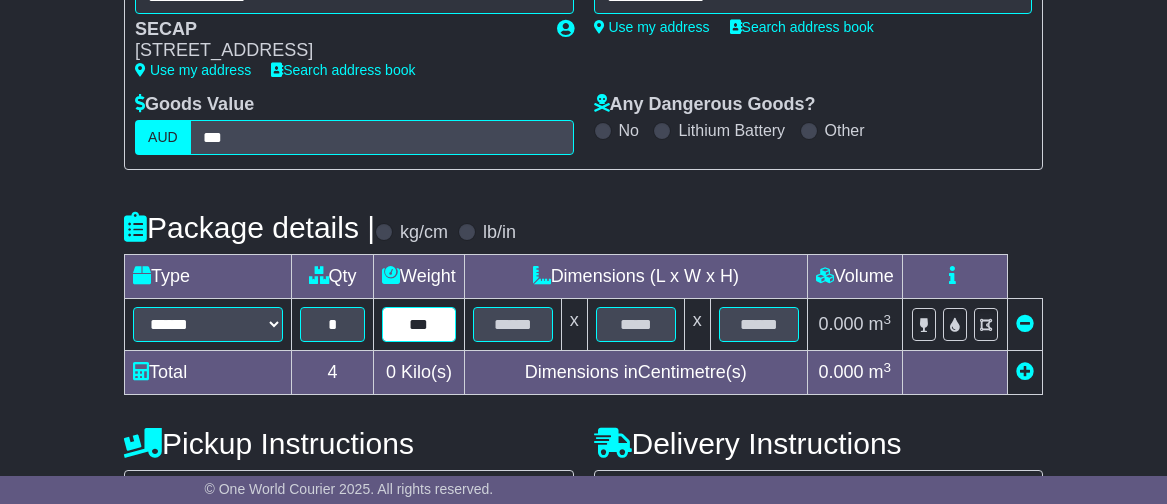 type on "***" 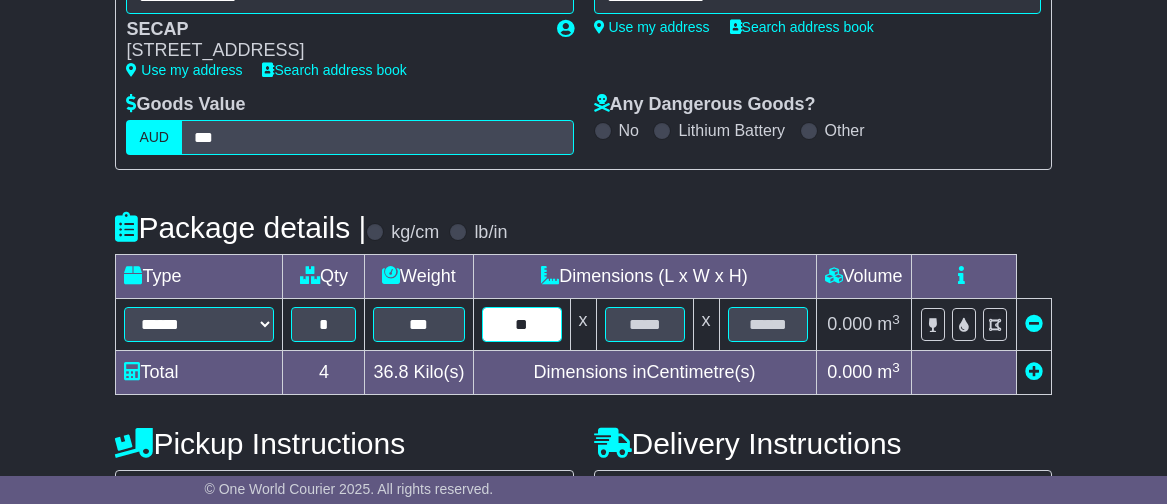 type on "**" 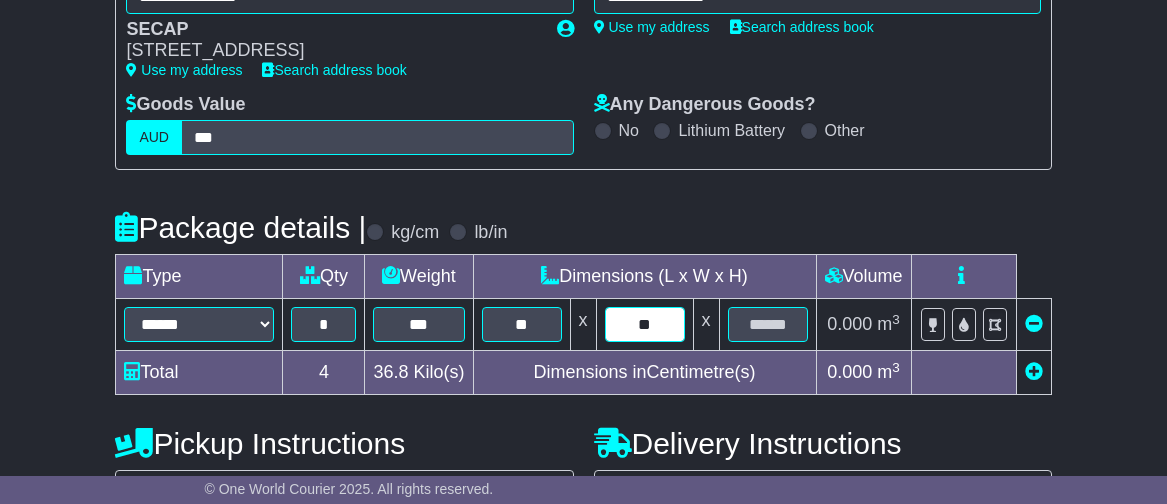 type on "**" 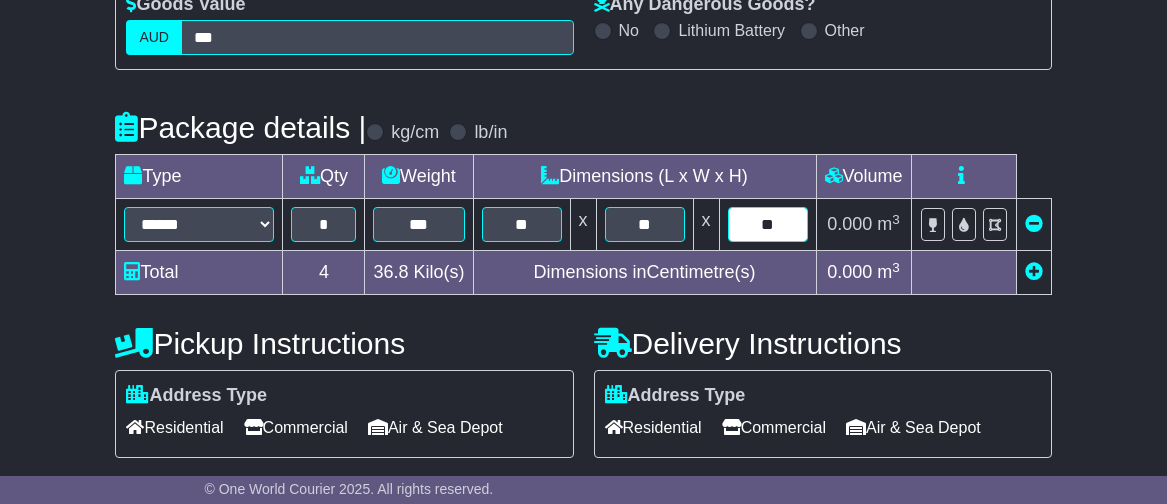 scroll, scrollTop: 453, scrollLeft: 0, axis: vertical 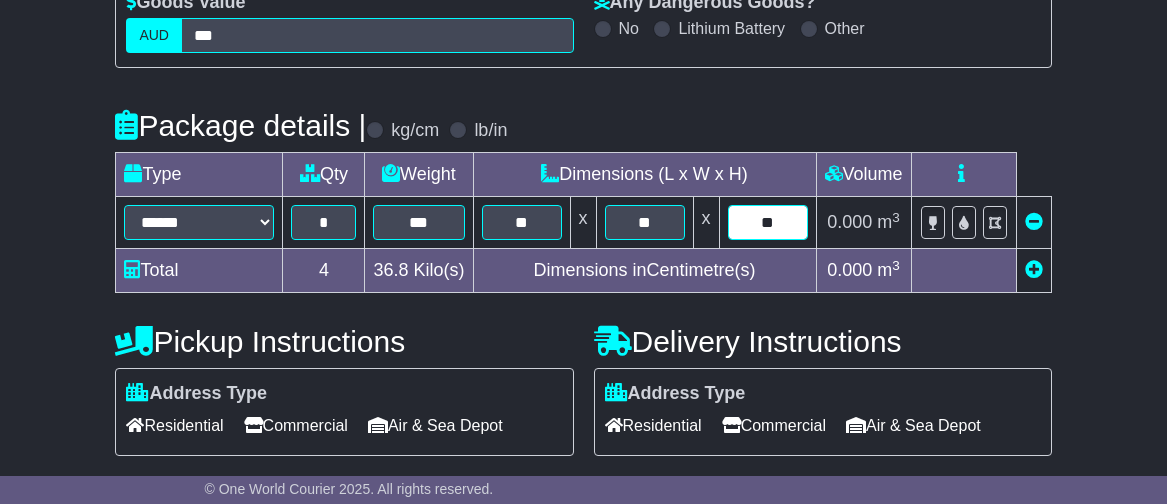 type on "**" 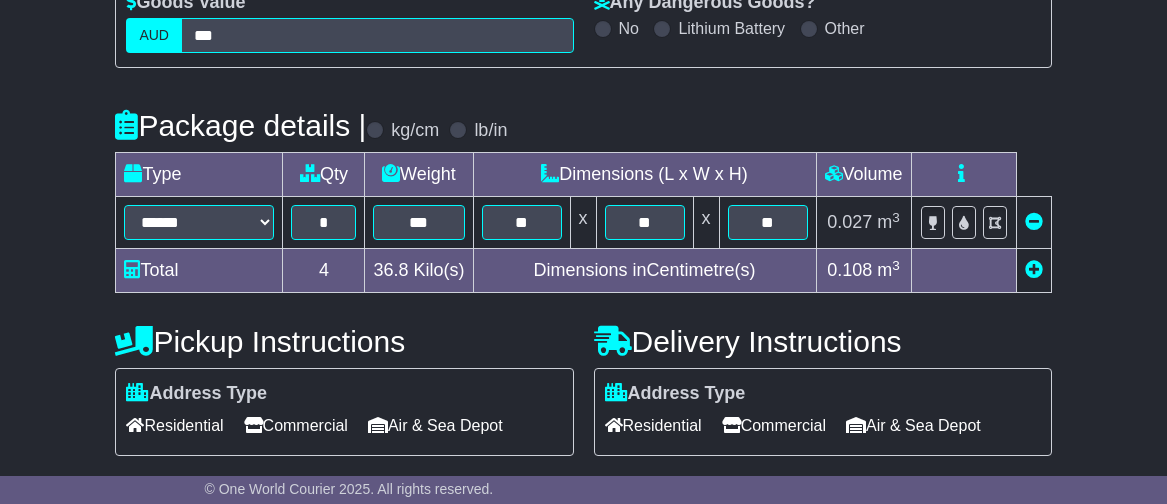 scroll, scrollTop: 849, scrollLeft: 0, axis: vertical 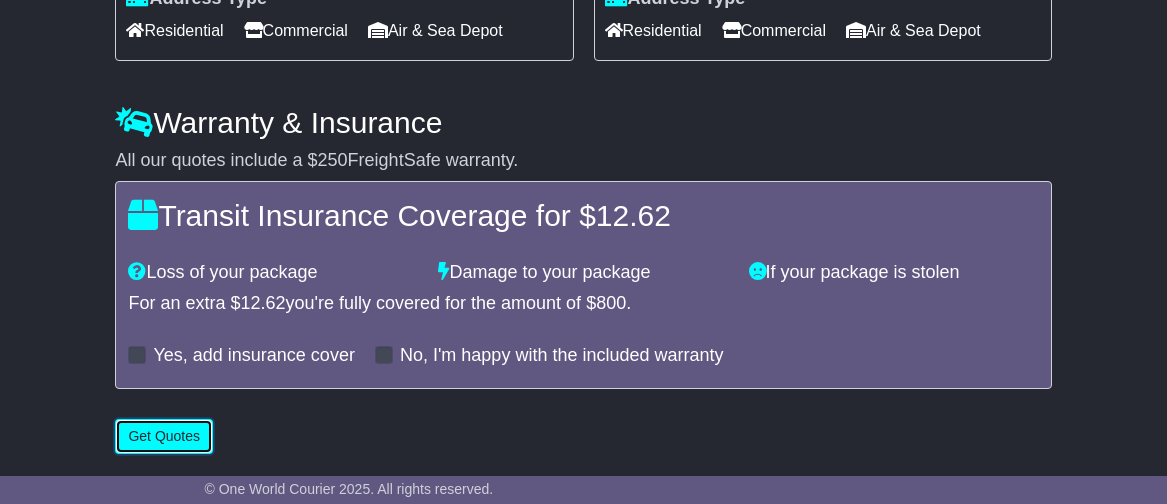 click on "Get Quotes" at bounding box center (164, 436) 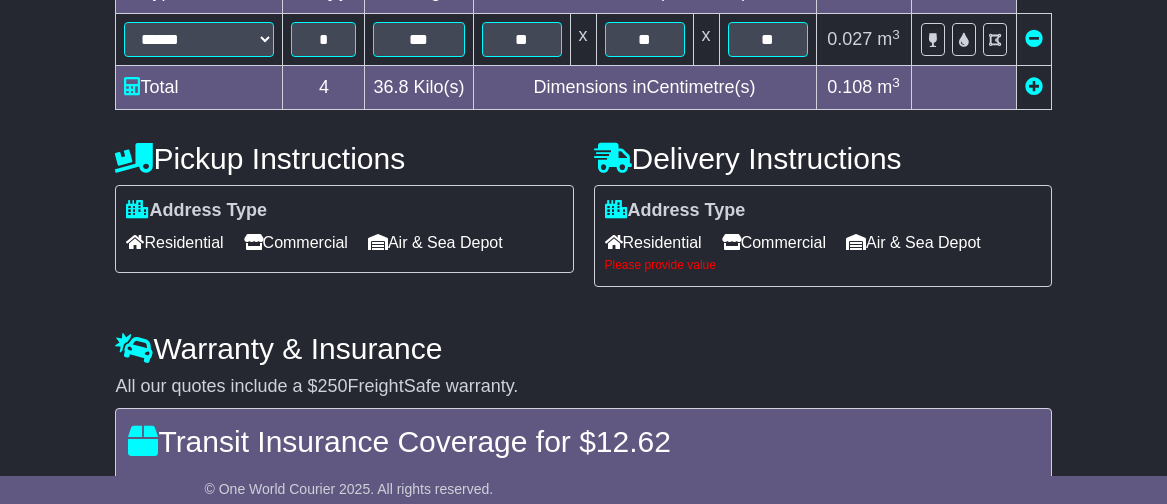 scroll, scrollTop: 629, scrollLeft: 0, axis: vertical 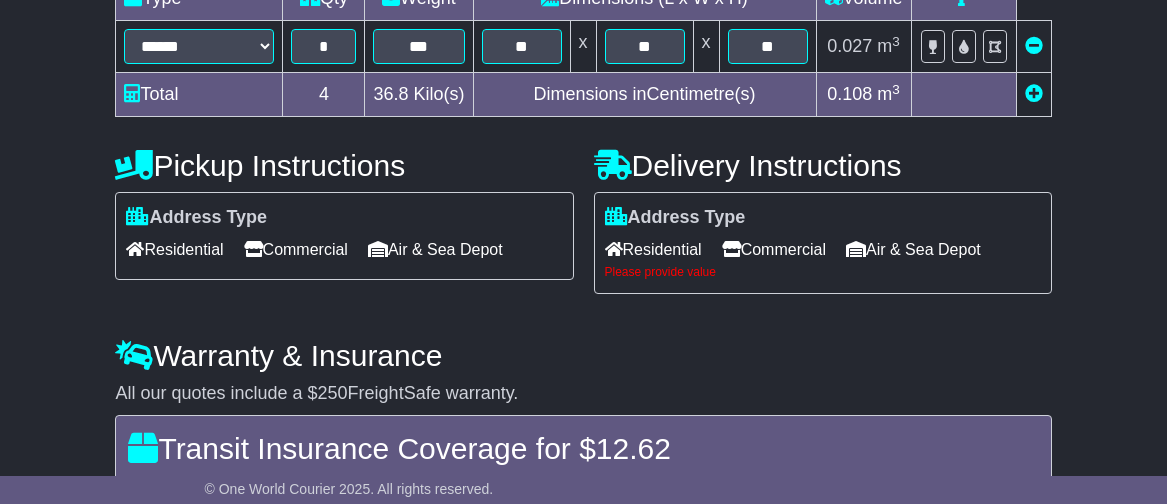 click on "Commercial" at bounding box center [774, 249] 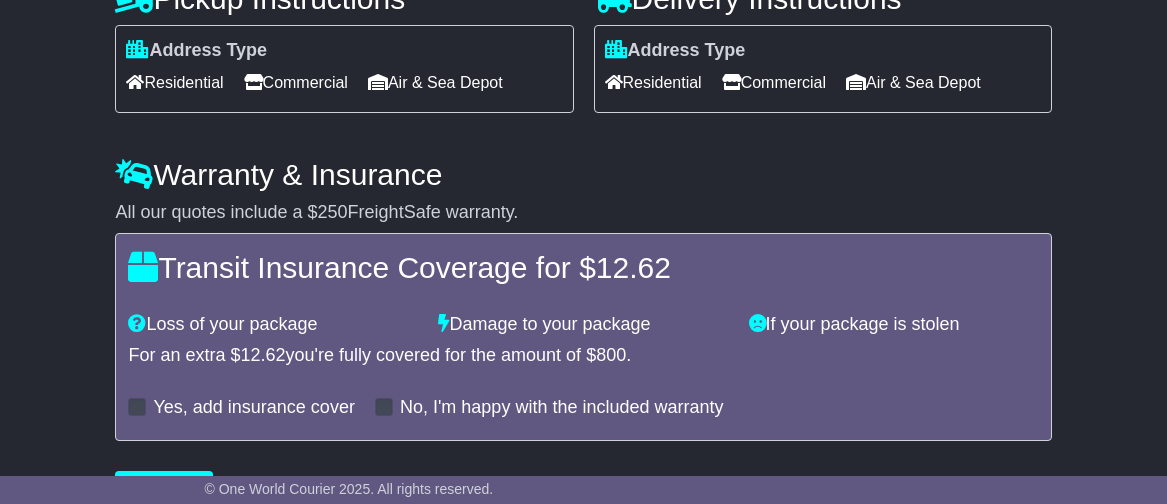 scroll, scrollTop: 851, scrollLeft: 0, axis: vertical 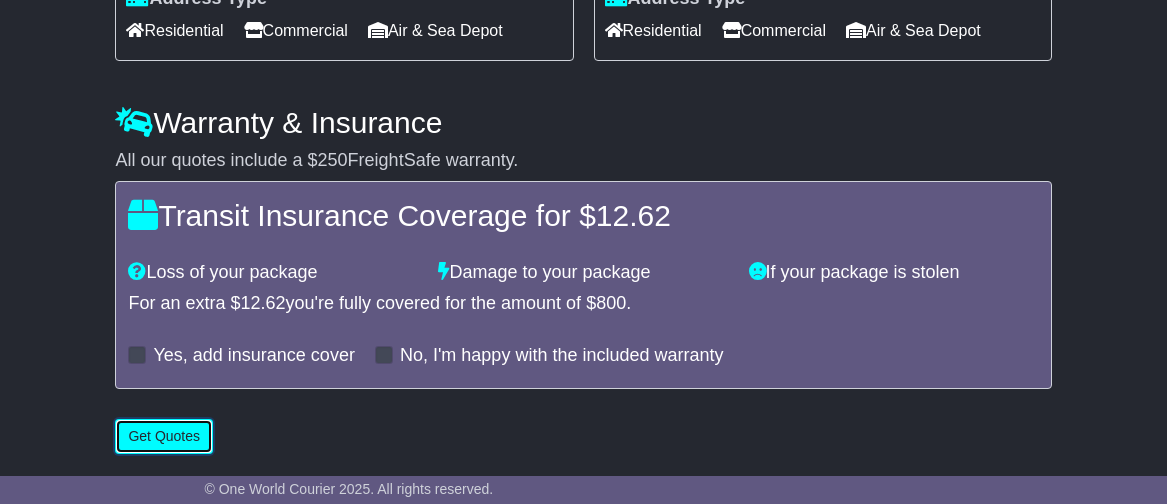 click on "Get Quotes" at bounding box center (164, 436) 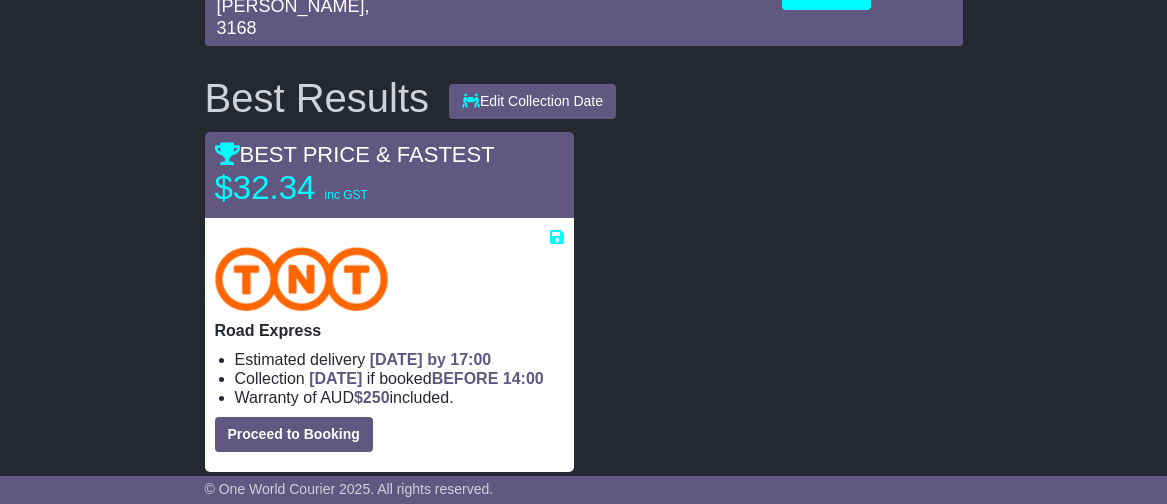 scroll, scrollTop: 296, scrollLeft: 0, axis: vertical 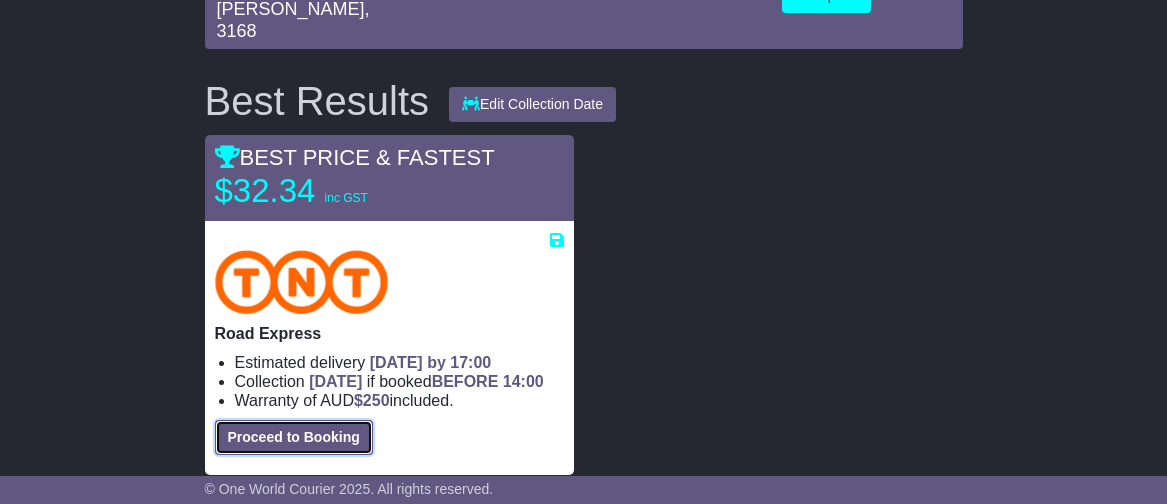 click on "Proceed to Booking" at bounding box center [294, 437] 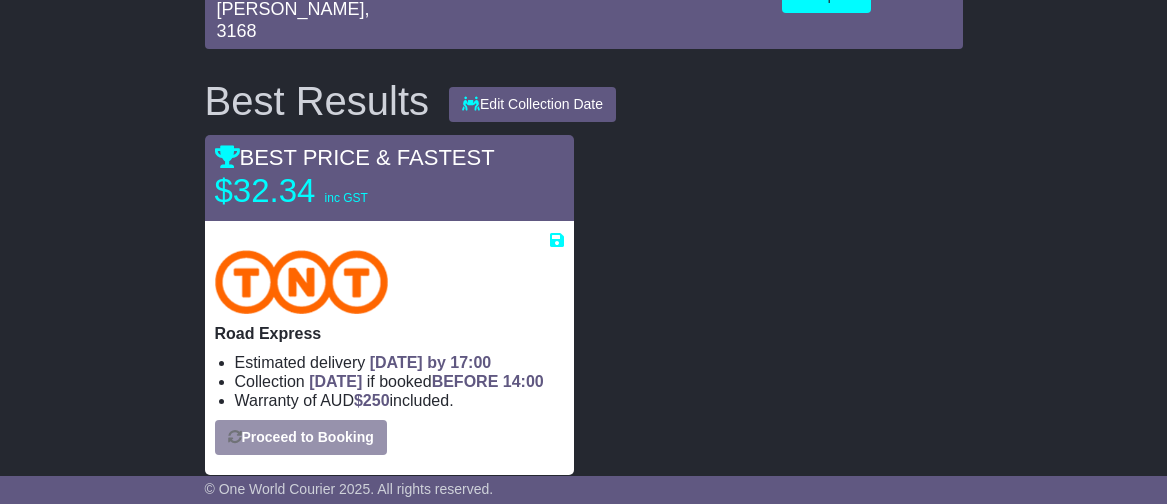 select on "*****" 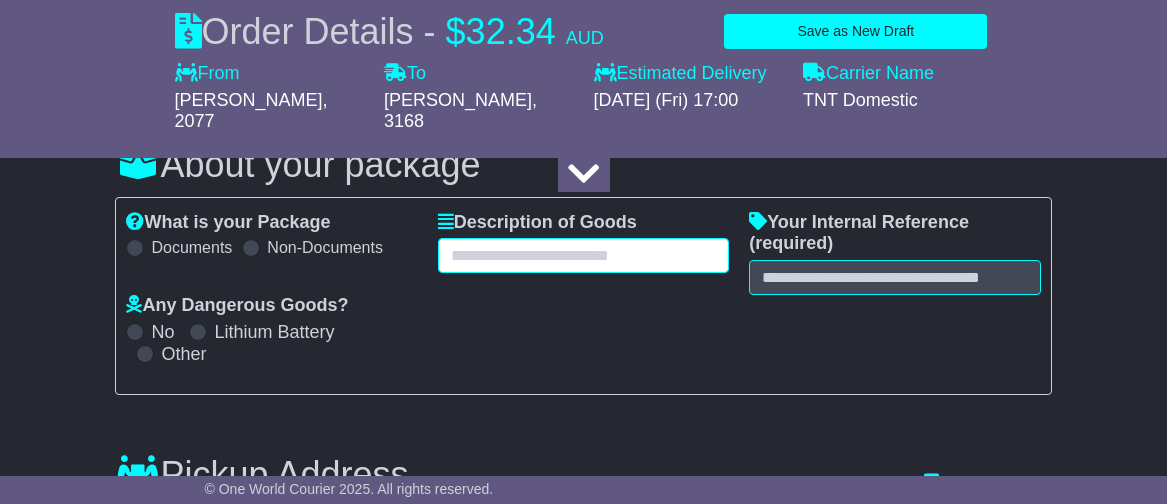 click at bounding box center [583, 255] 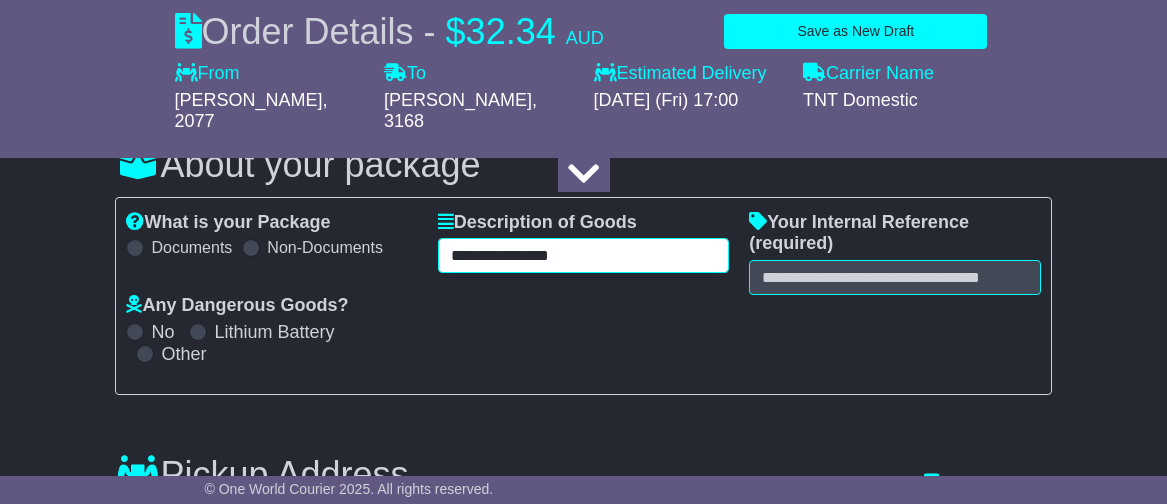 type on "**********" 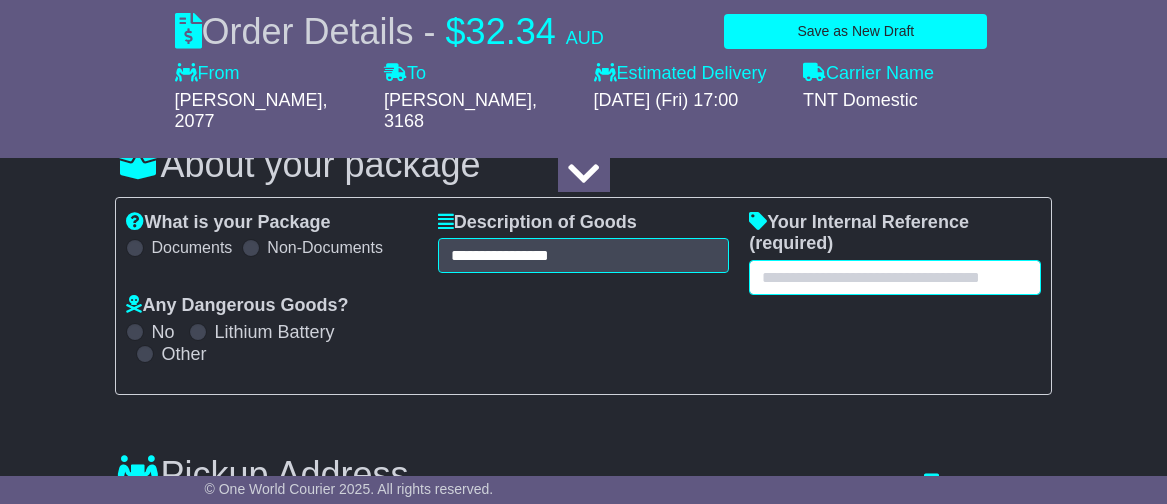 click at bounding box center (894, 277) 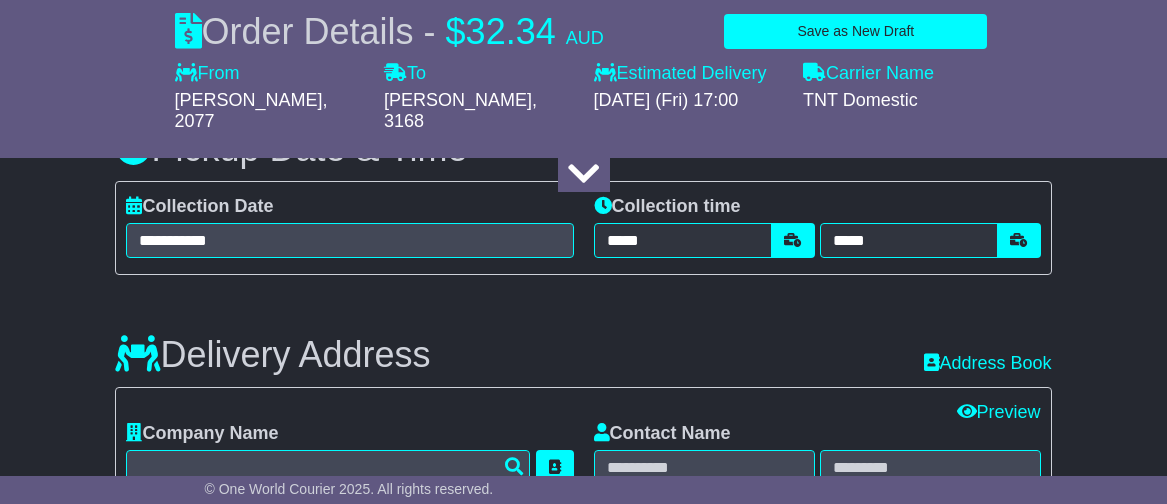 scroll, scrollTop: 1050, scrollLeft: 0, axis: vertical 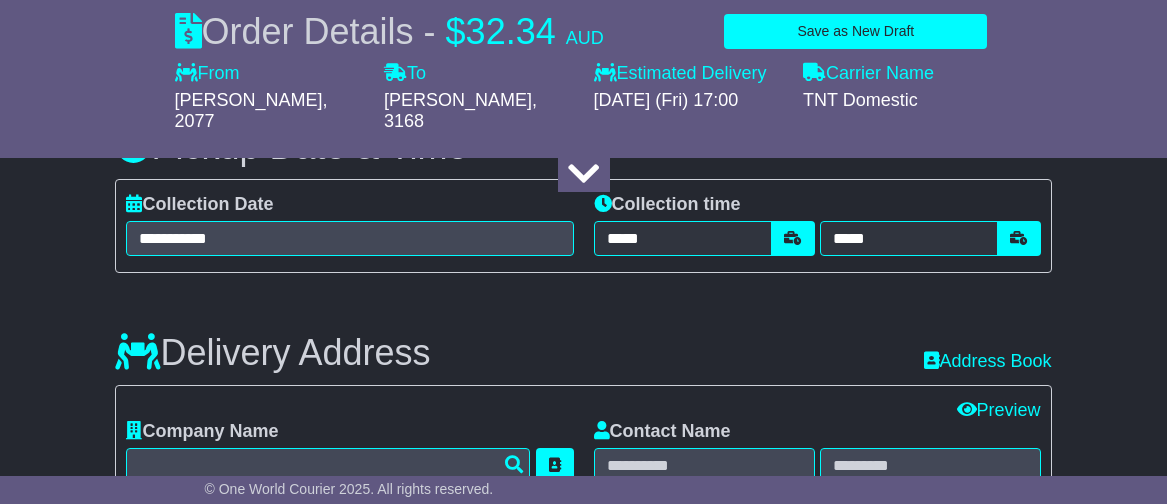 type on "*********" 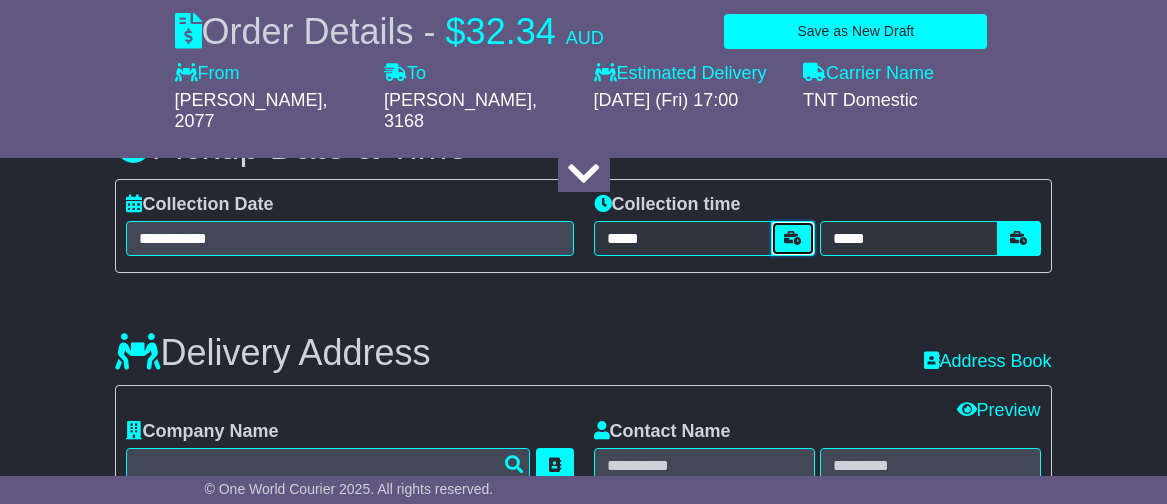 click at bounding box center (793, 238) 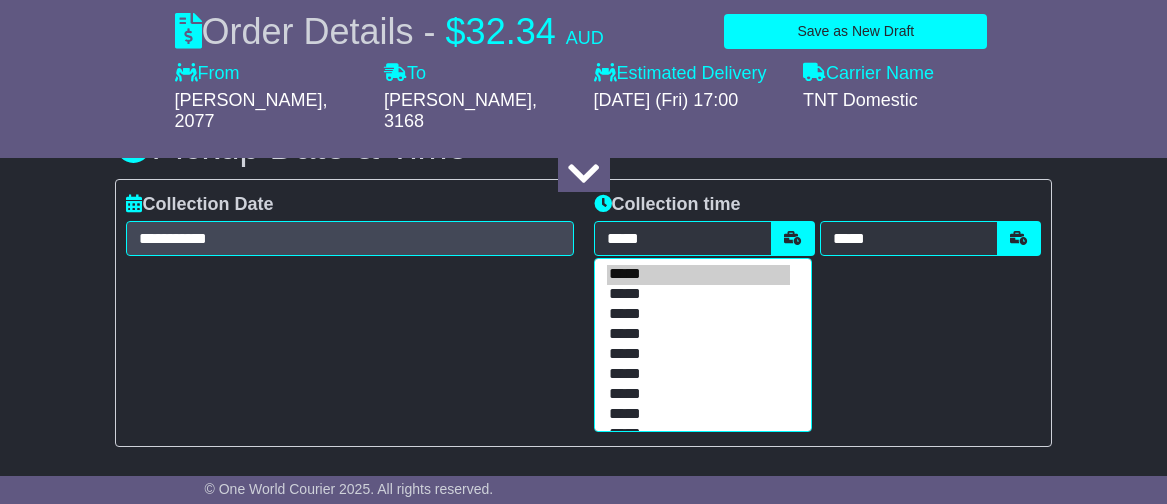 click on "*****" at bounding box center (699, 295) 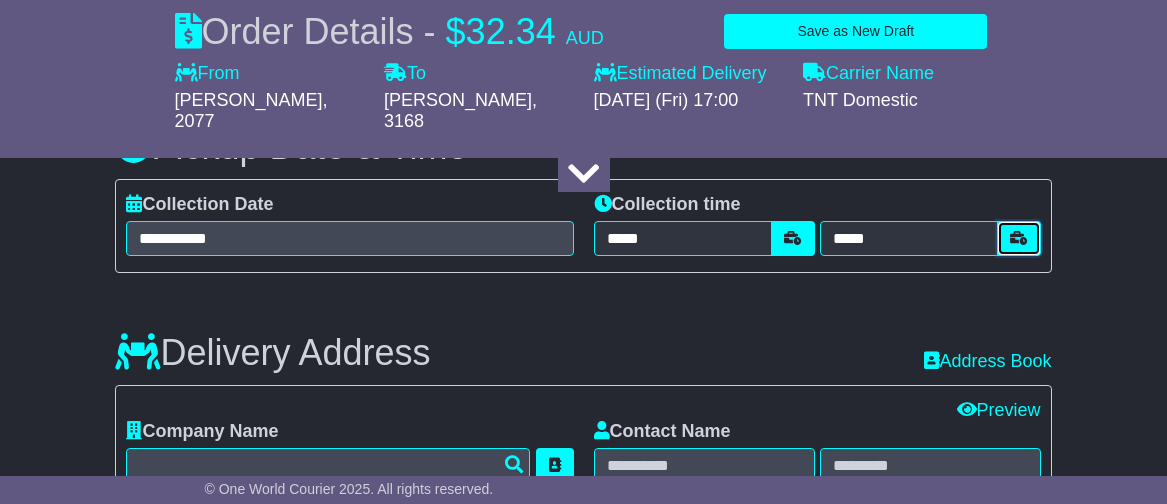 click at bounding box center [1019, 238] 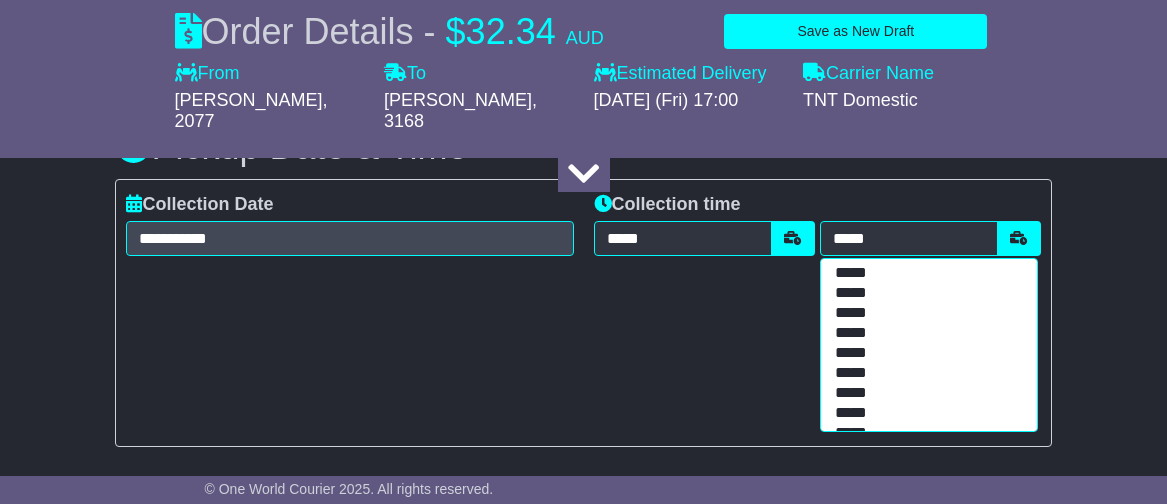scroll, scrollTop: 60, scrollLeft: 0, axis: vertical 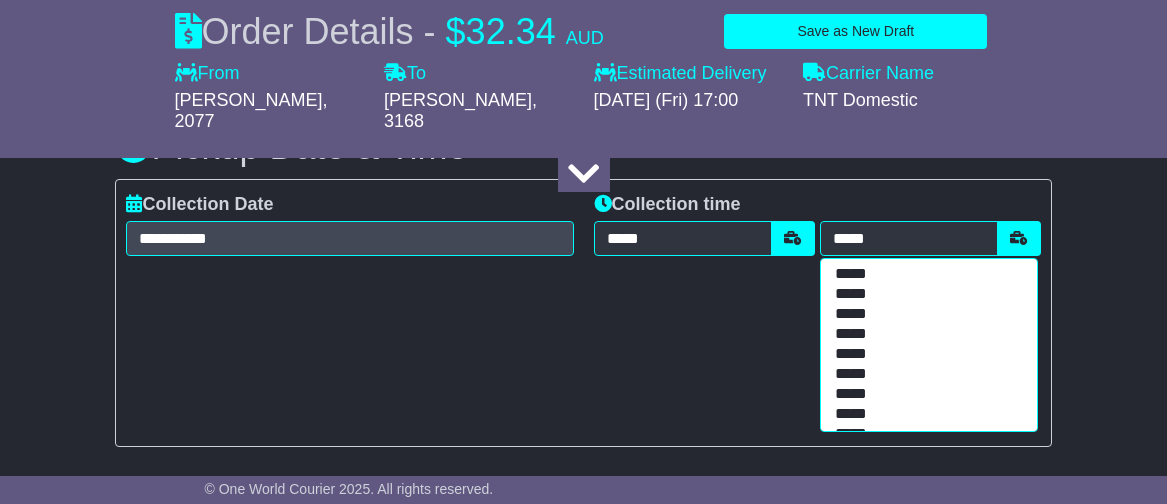 click on "*****" at bounding box center (925, 375) 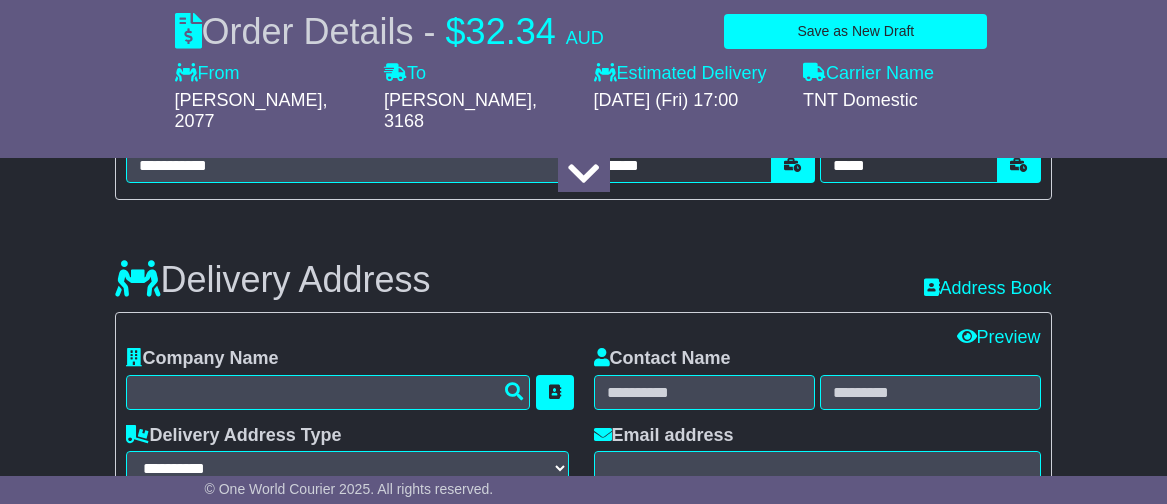 scroll, scrollTop: 1171, scrollLeft: 0, axis: vertical 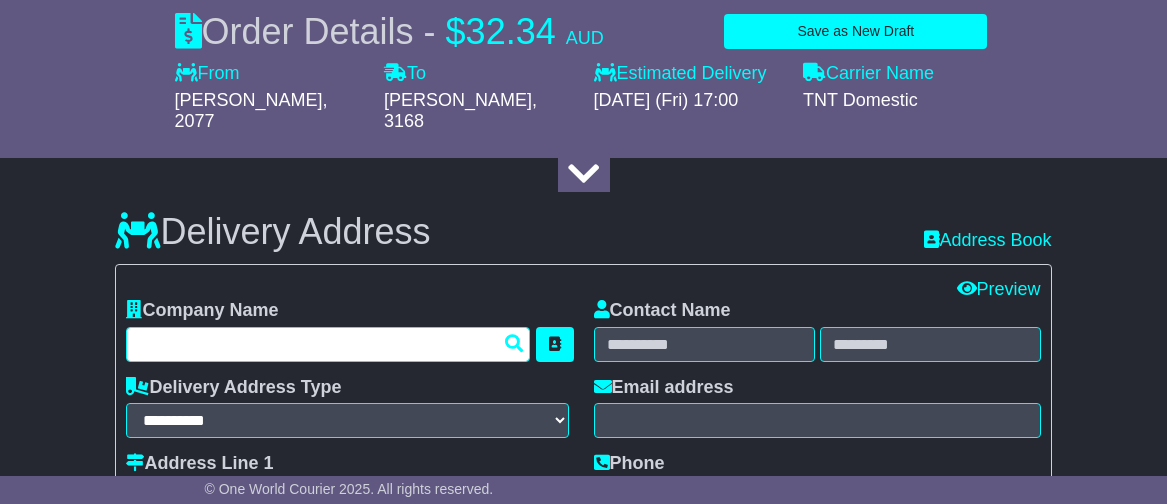 click at bounding box center (328, 344) 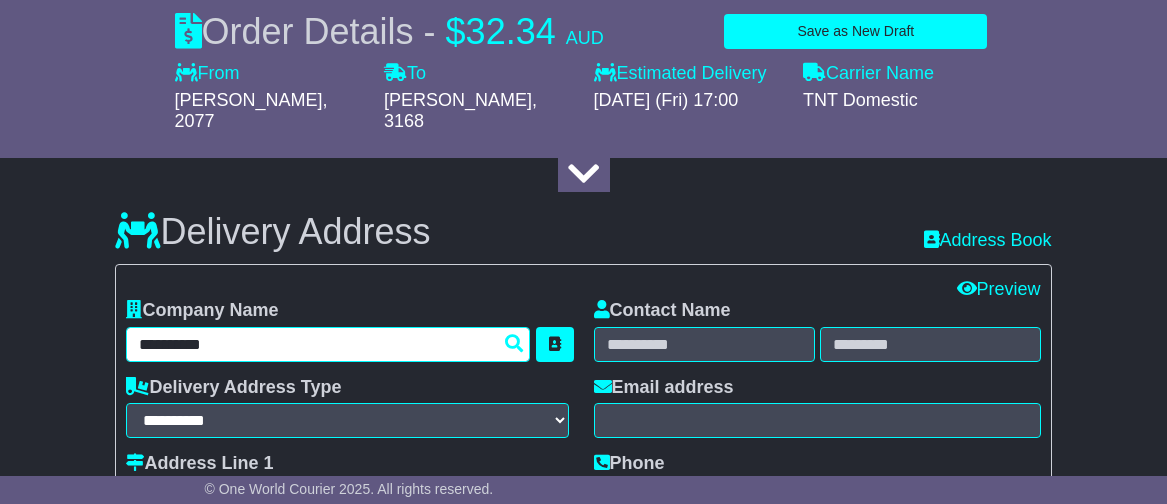 type on "**********" 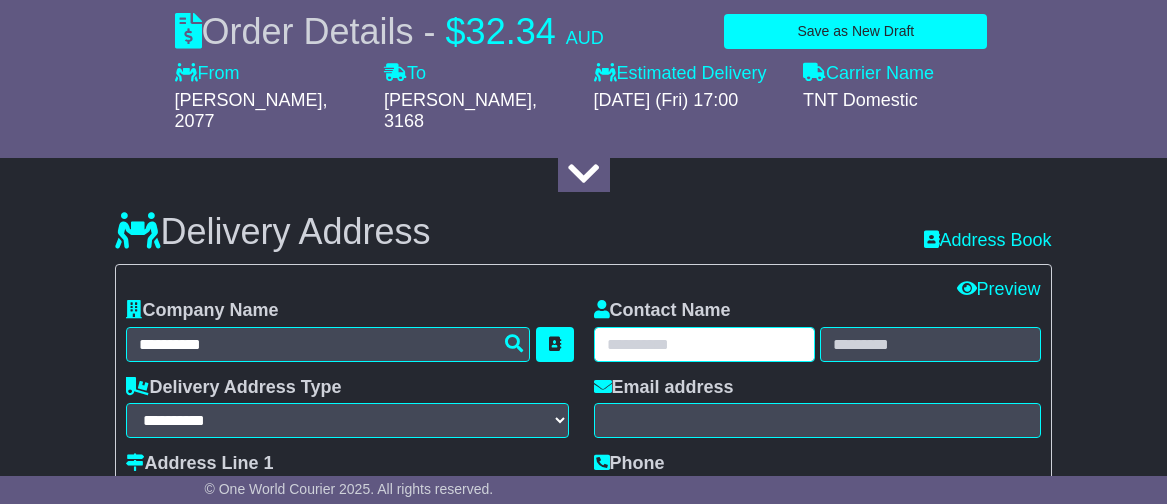 click at bounding box center [704, 344] 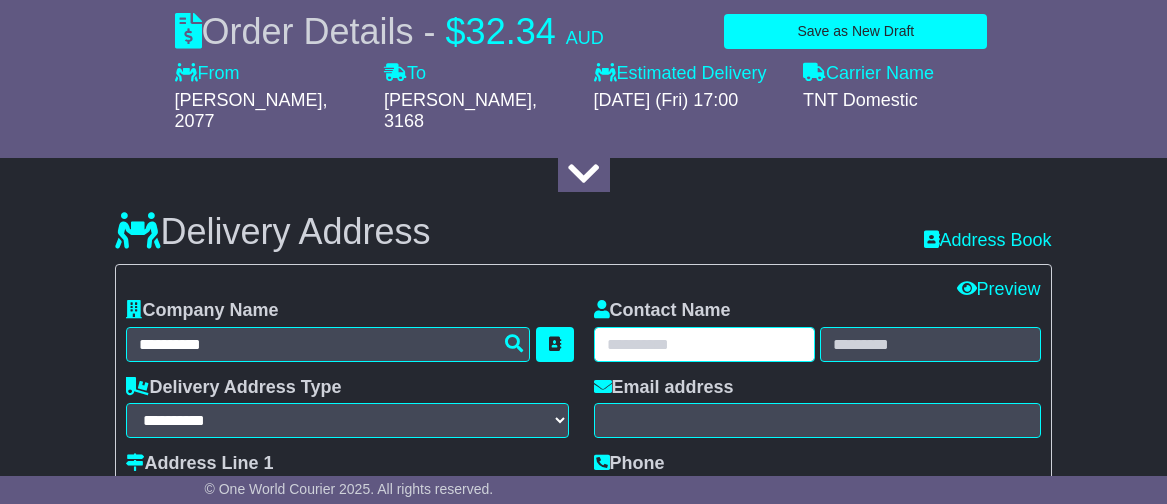type on "*" 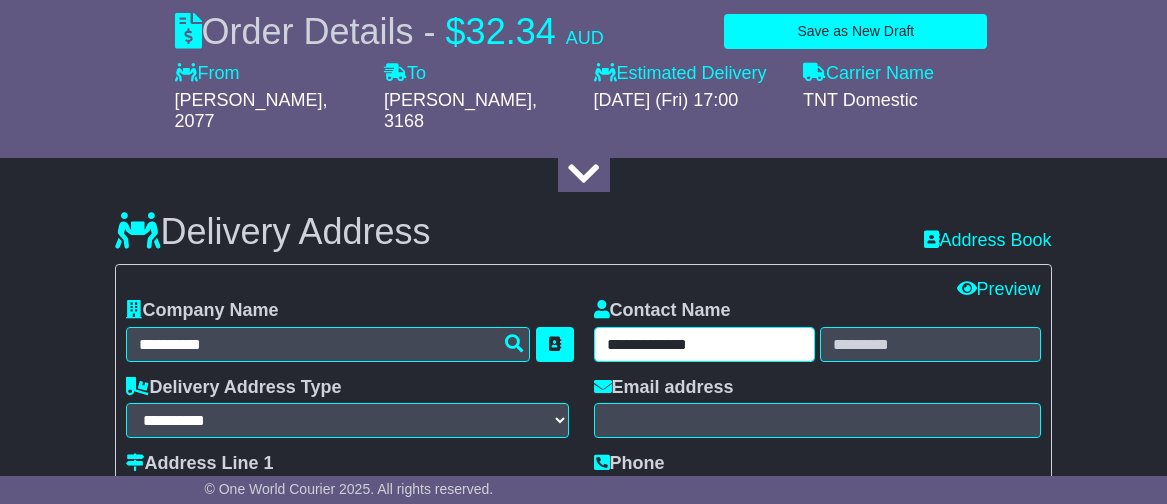 type on "**********" 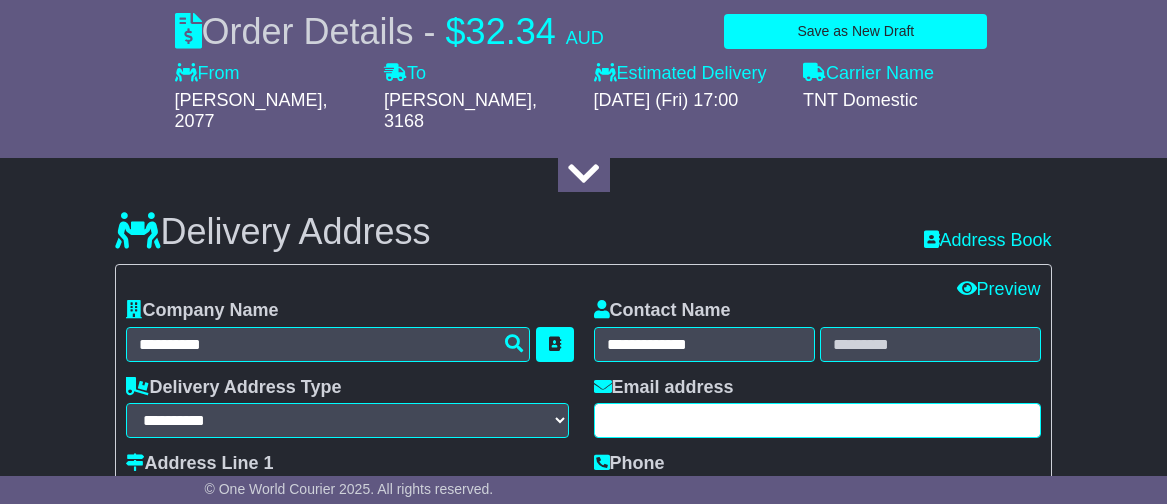 click at bounding box center (817, 420) 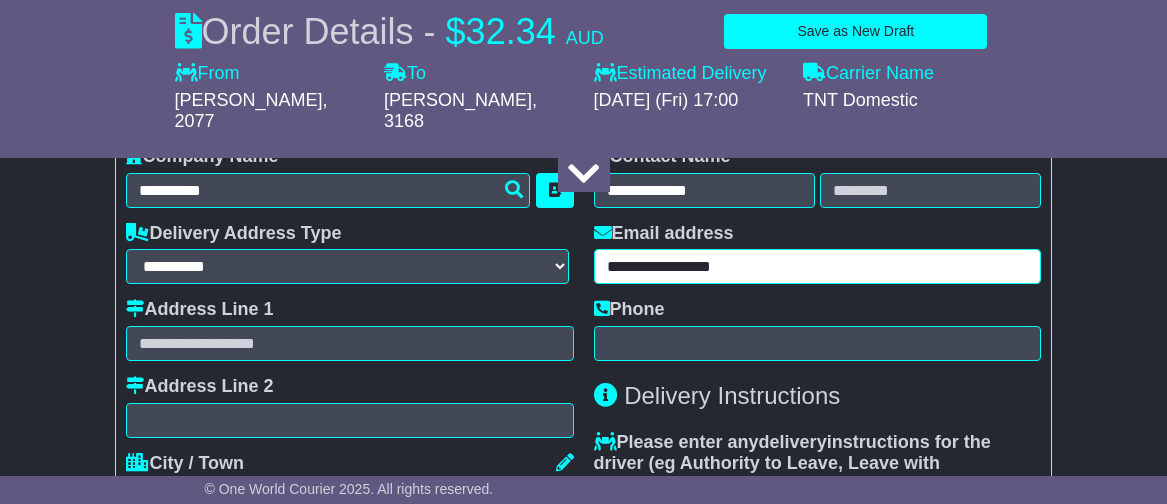 scroll, scrollTop: 1329, scrollLeft: 0, axis: vertical 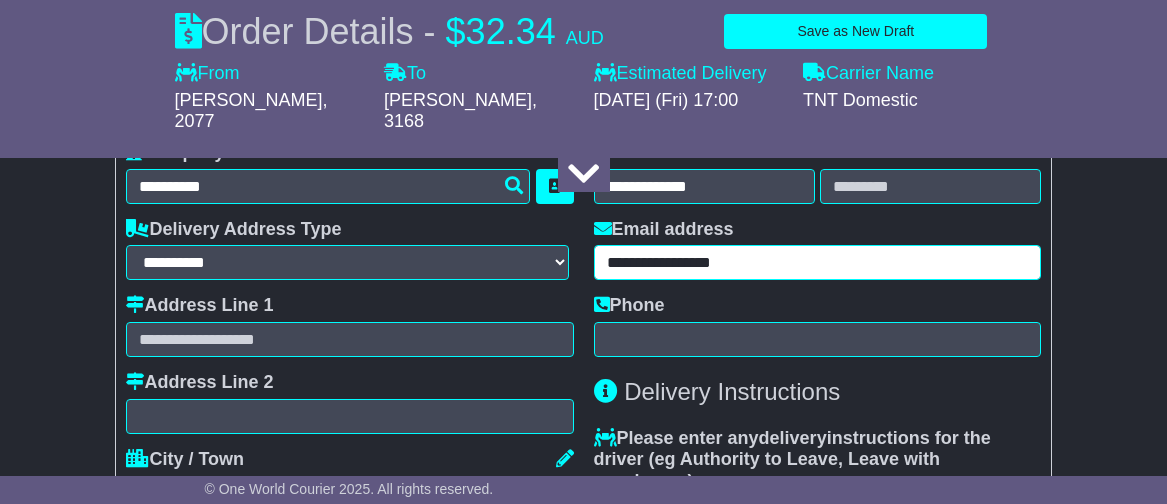 type on "**********" 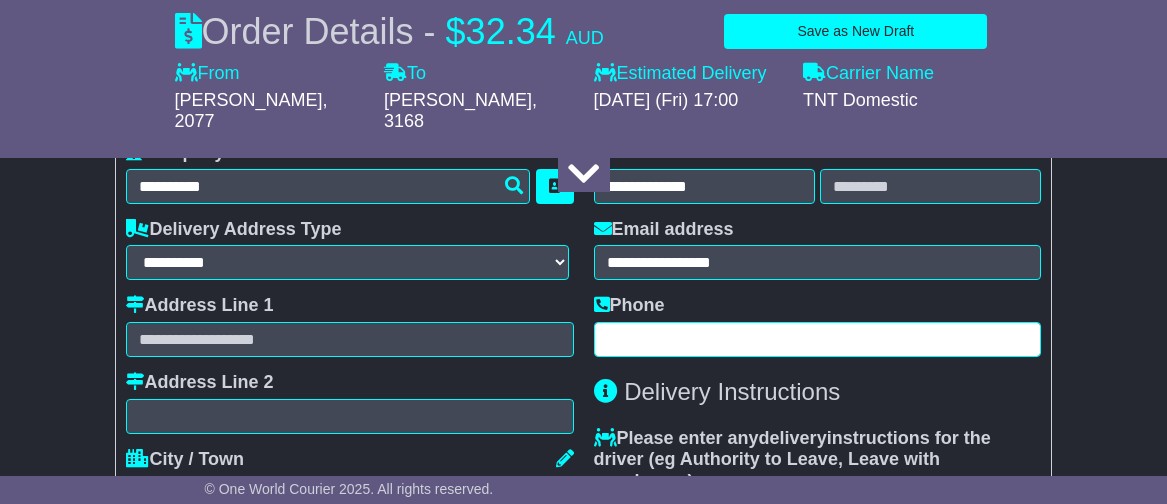 click at bounding box center [817, 339] 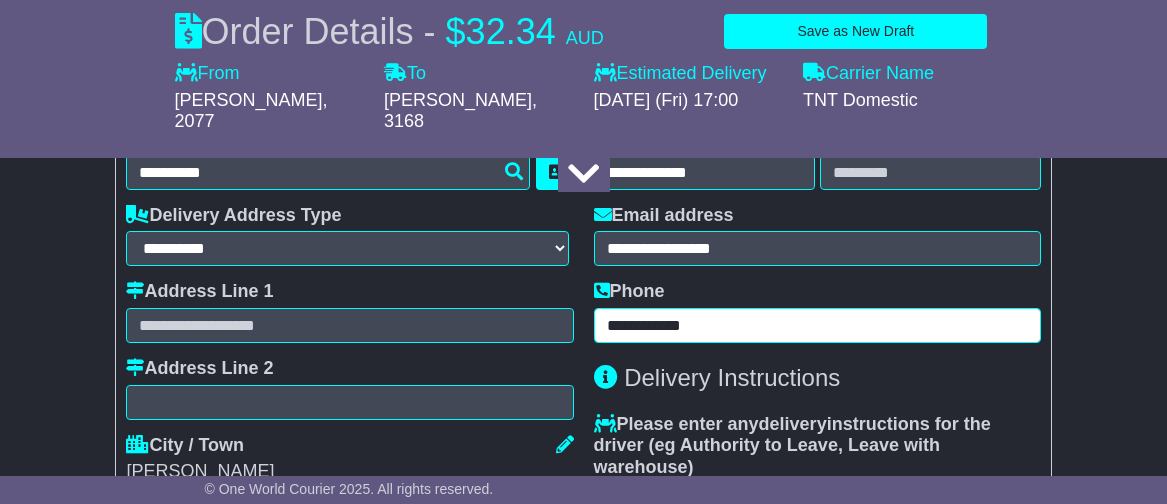 scroll, scrollTop: 1339, scrollLeft: 0, axis: vertical 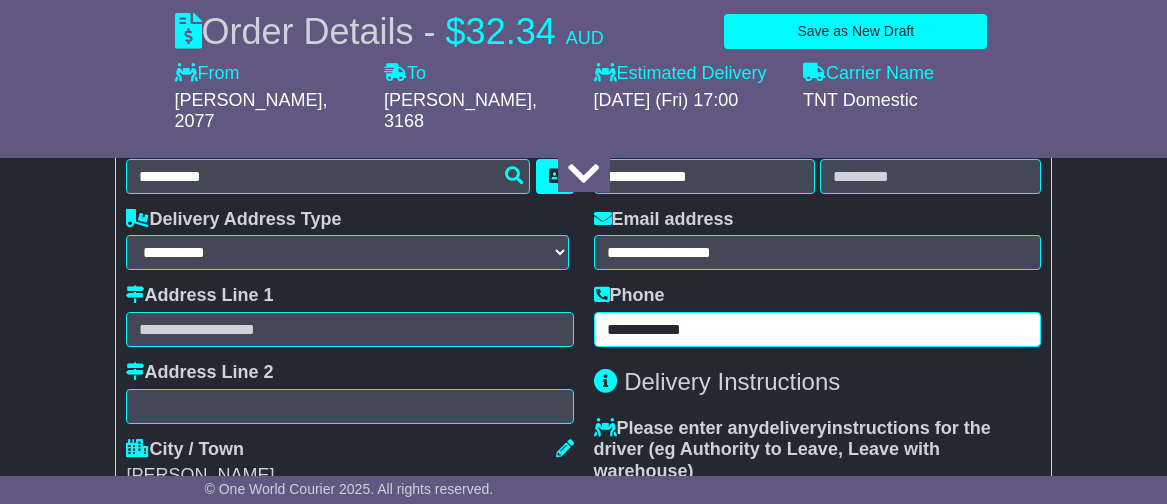 type on "**********" 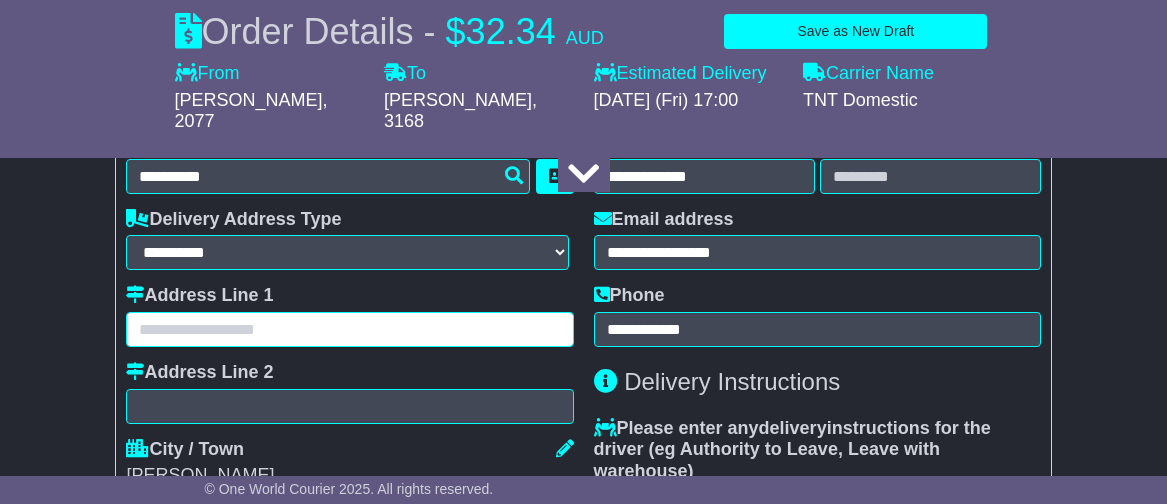 click at bounding box center [349, 329] 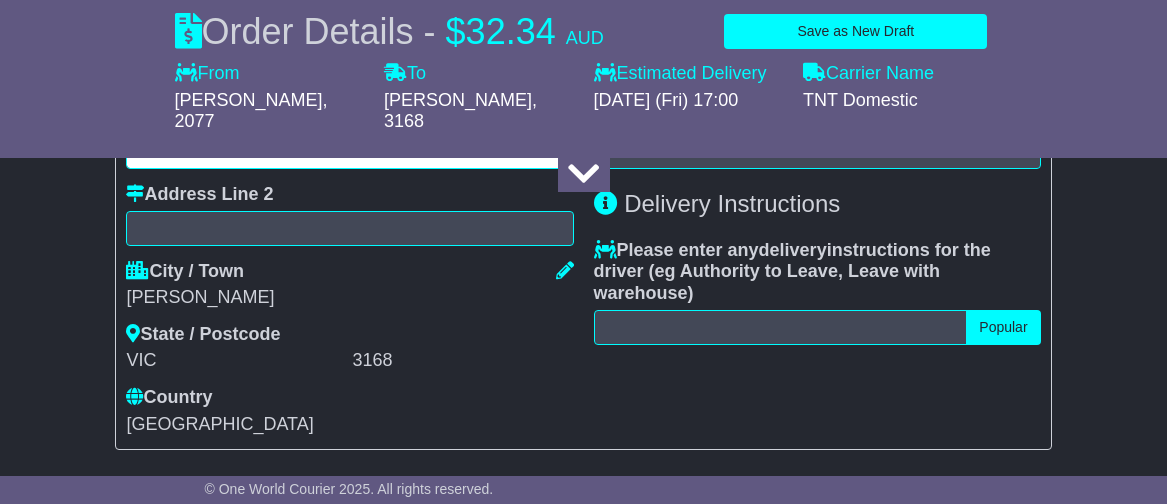 scroll, scrollTop: 1512, scrollLeft: 0, axis: vertical 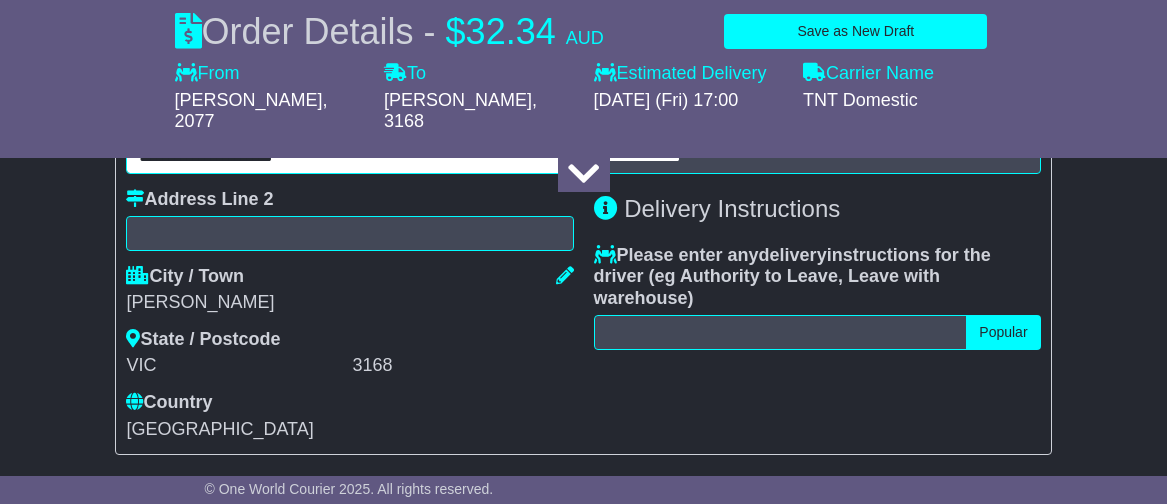 type on "**********" 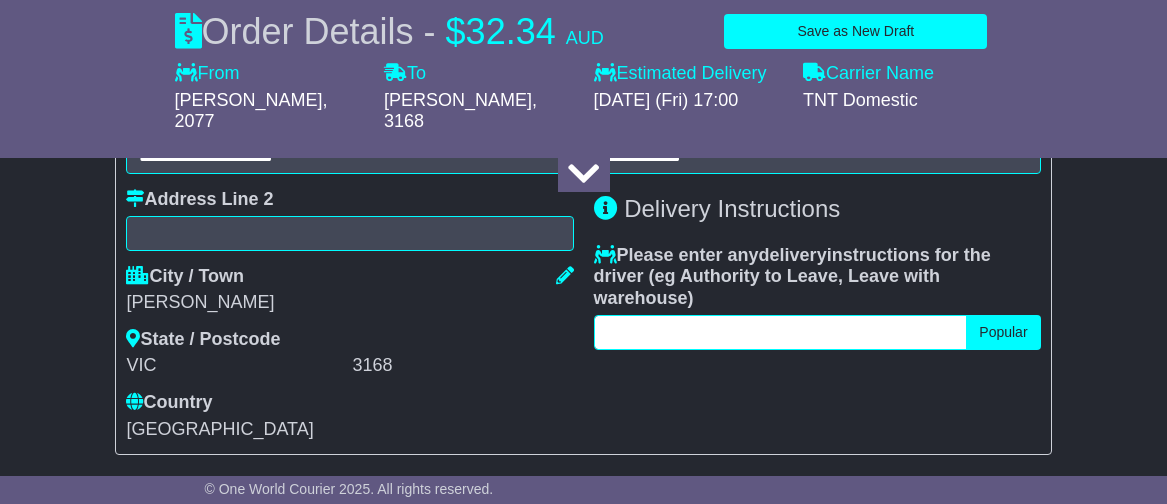 click at bounding box center [781, 332] 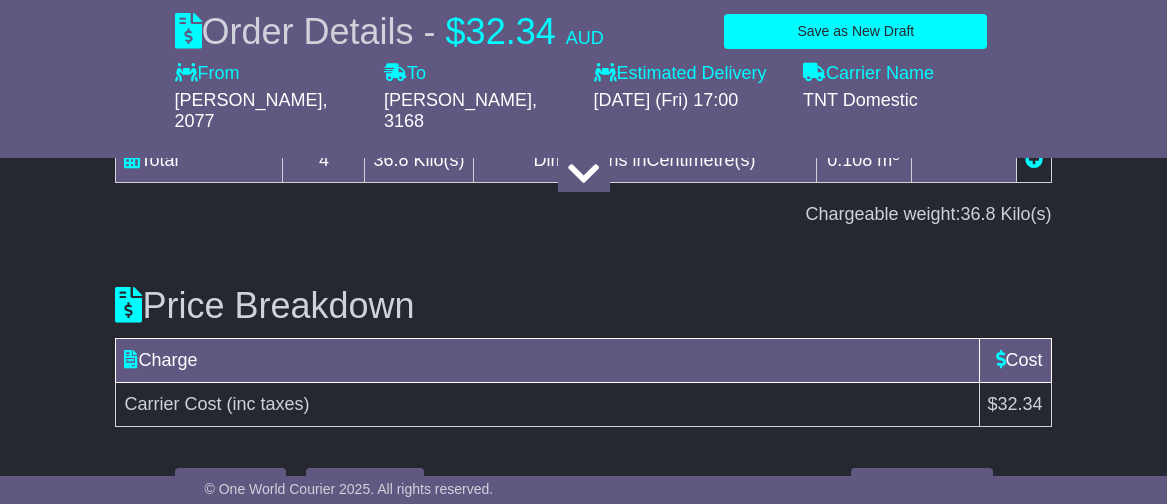 scroll, scrollTop: 2472, scrollLeft: 0, axis: vertical 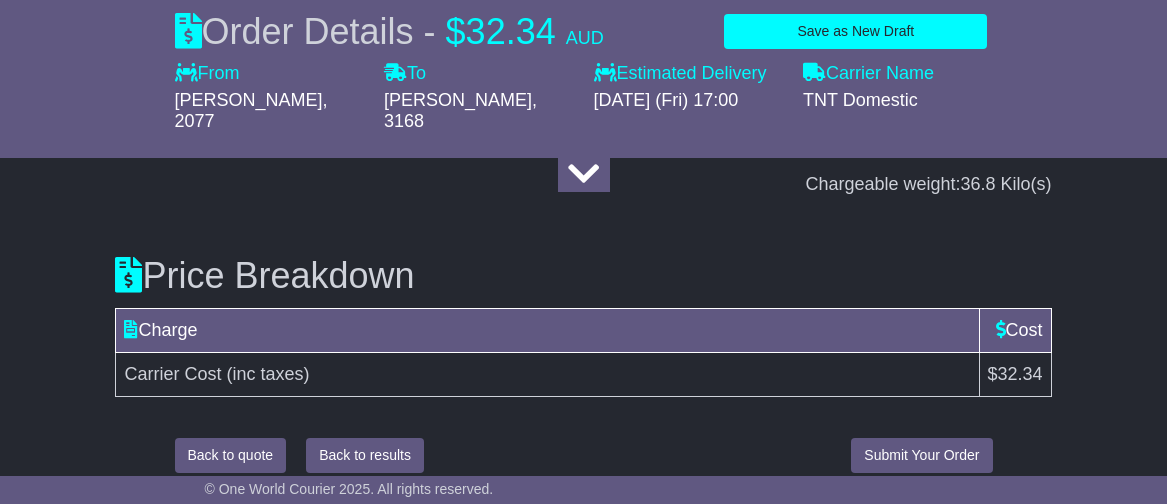 type on "**********" 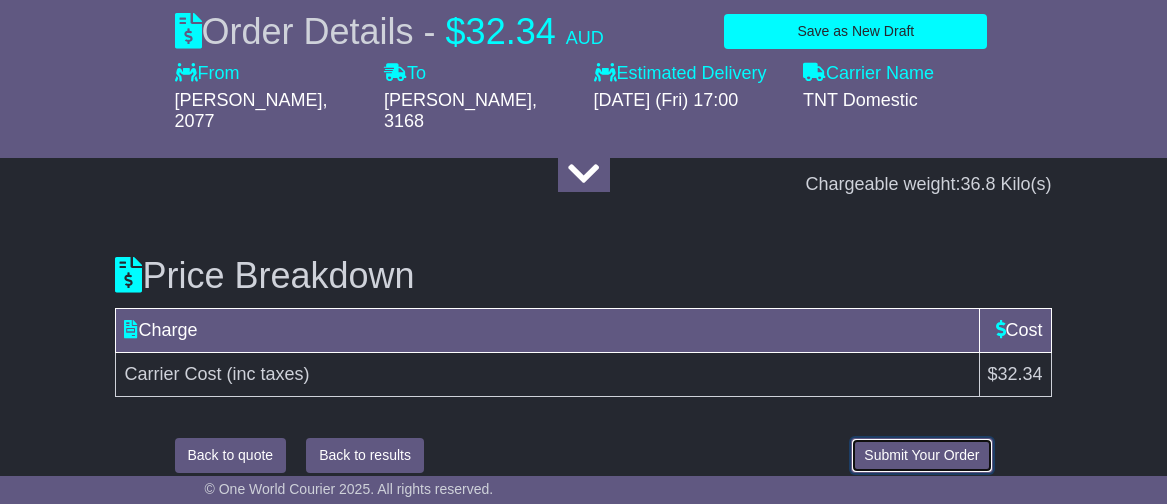 click on "Submit Your Order" at bounding box center (921, 455) 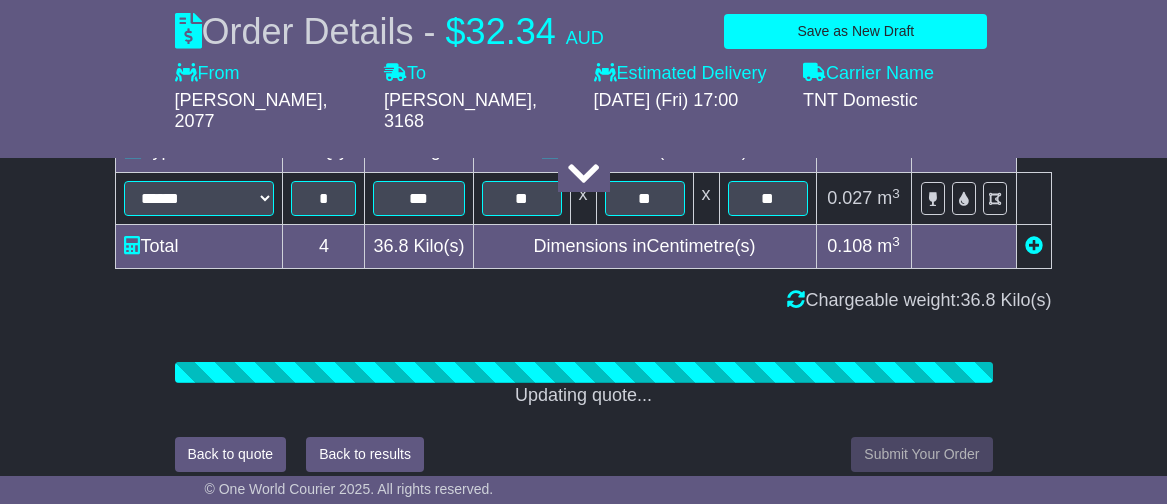 scroll, scrollTop: 2472, scrollLeft: 0, axis: vertical 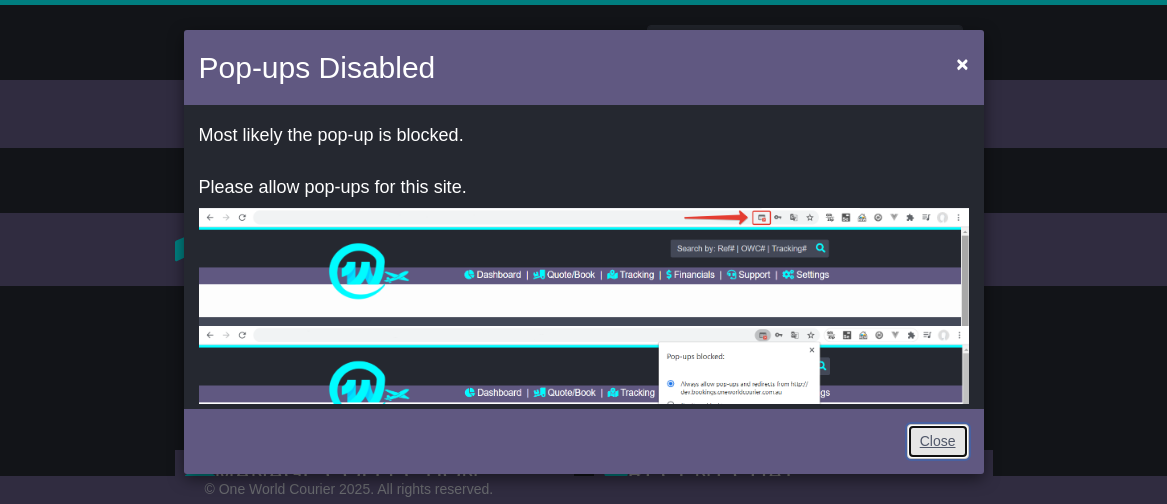 click on "Close" at bounding box center [938, 441] 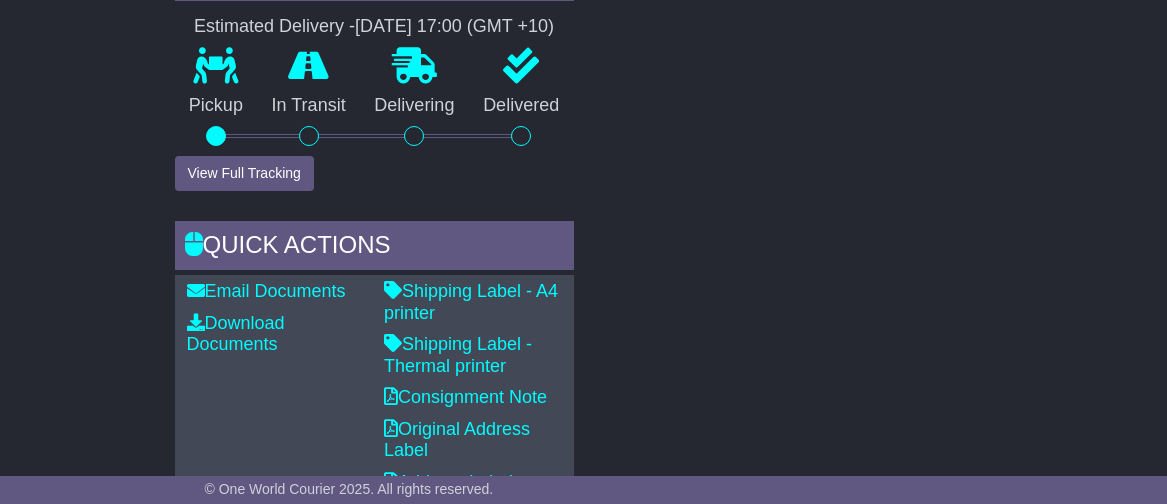 scroll, scrollTop: 784, scrollLeft: 0, axis: vertical 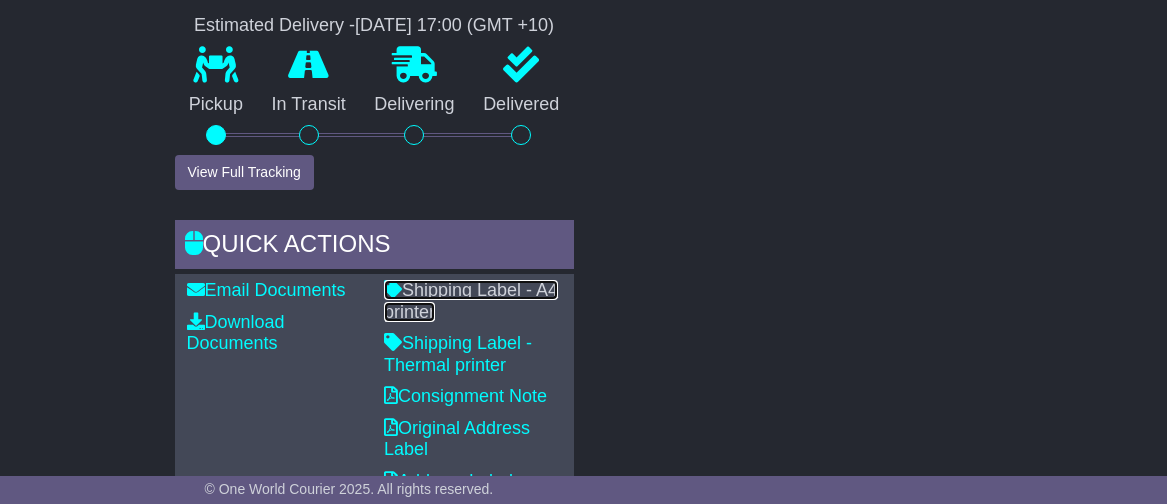 click on "Shipping Label - A4 printer" at bounding box center [471, 301] 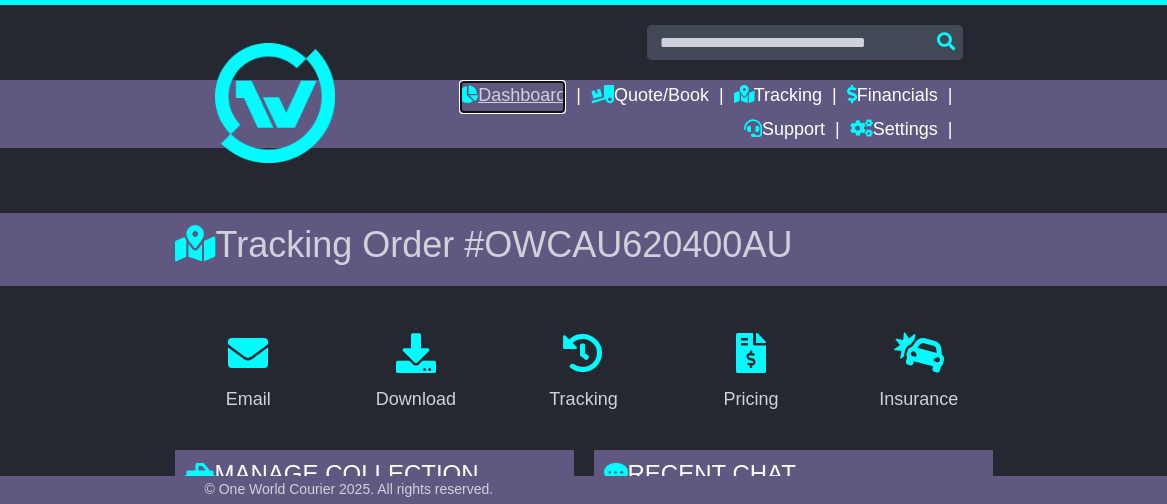 click on "Dashboard" at bounding box center (512, 97) 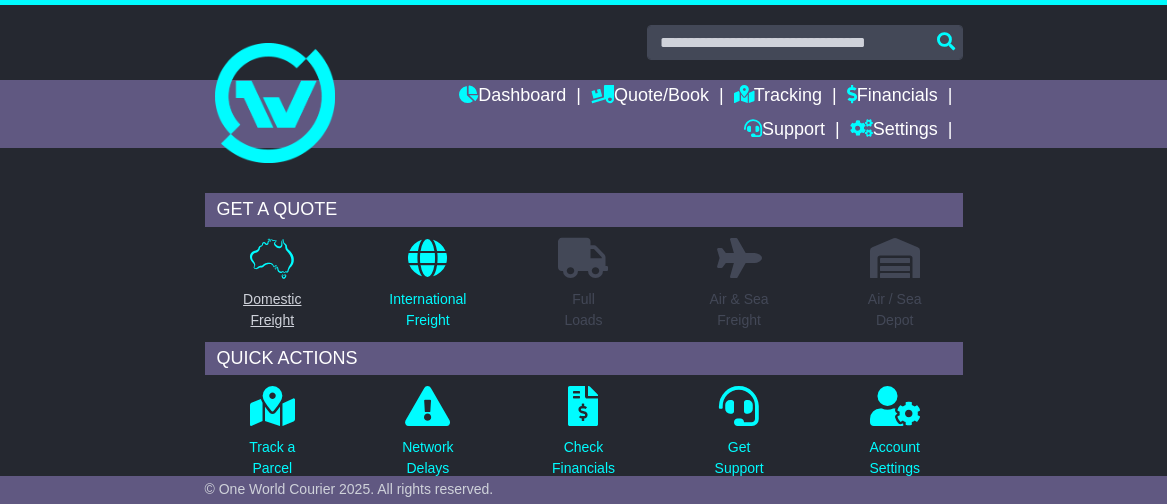scroll, scrollTop: 0, scrollLeft: 0, axis: both 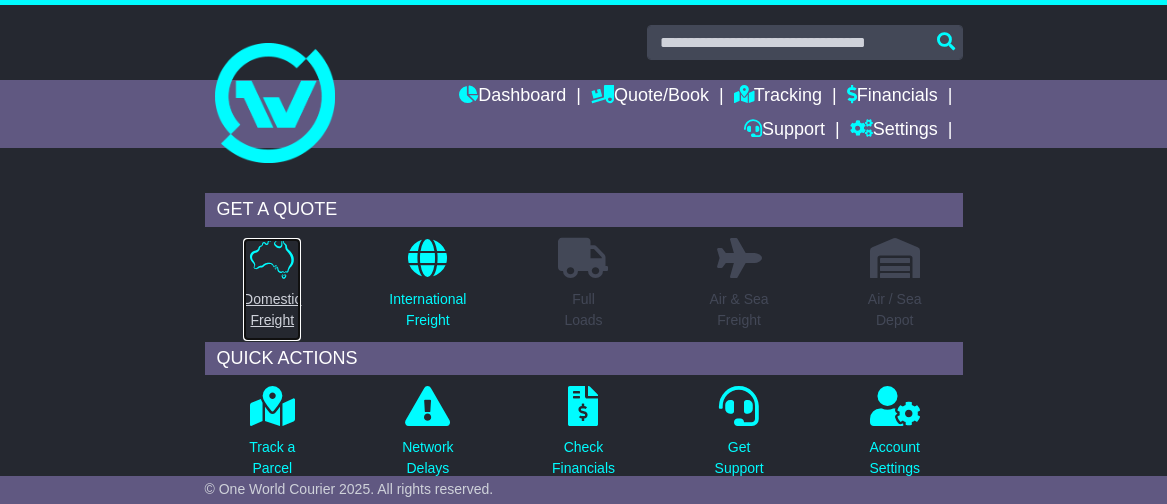 click at bounding box center [272, 258] 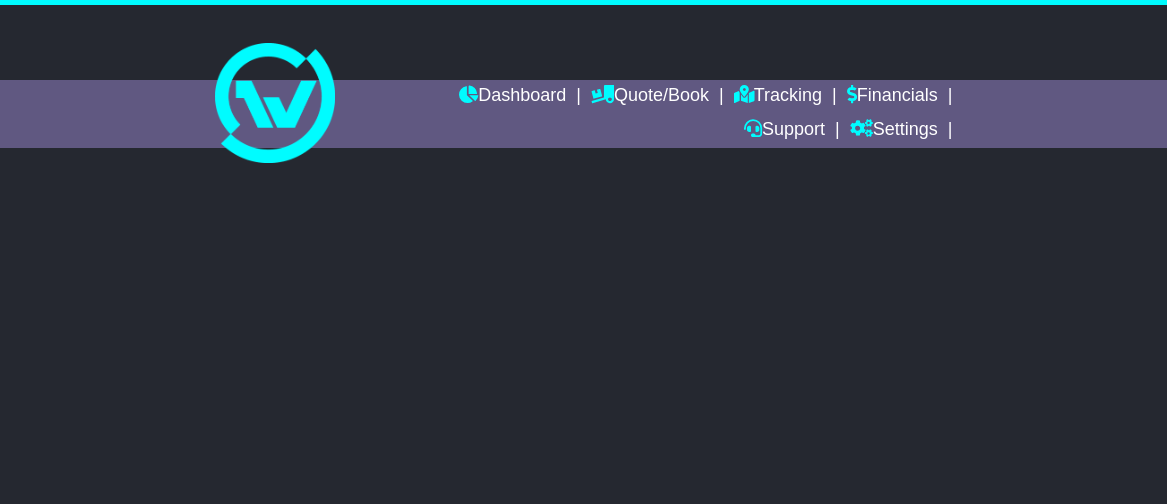 scroll, scrollTop: 0, scrollLeft: 0, axis: both 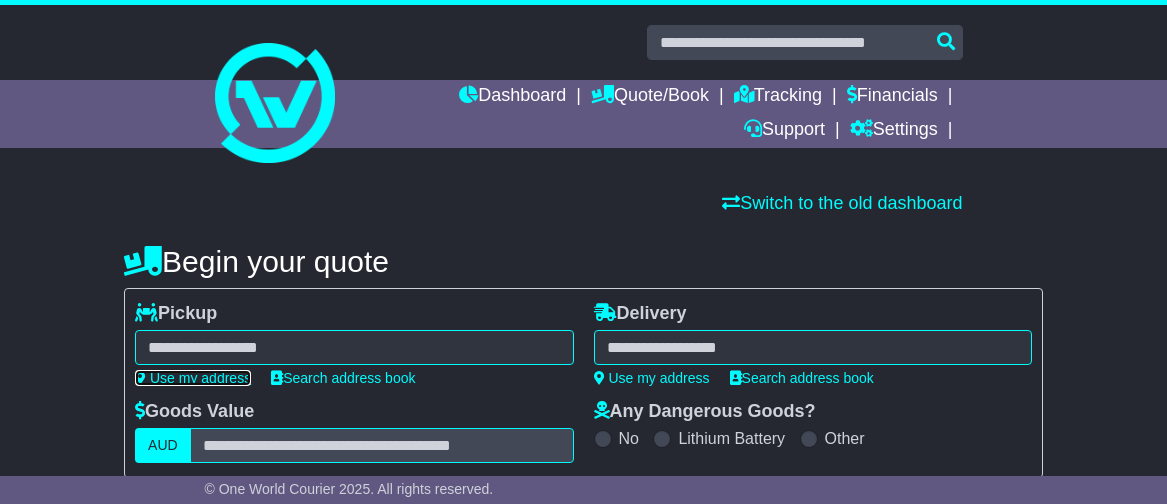 click on "Use my address" at bounding box center (193, 378) 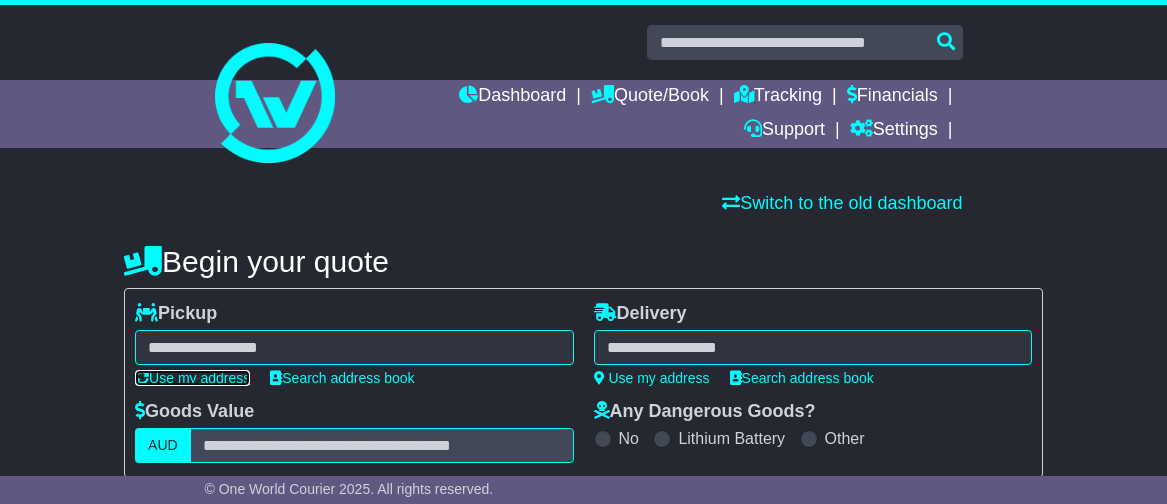 type on "**********" 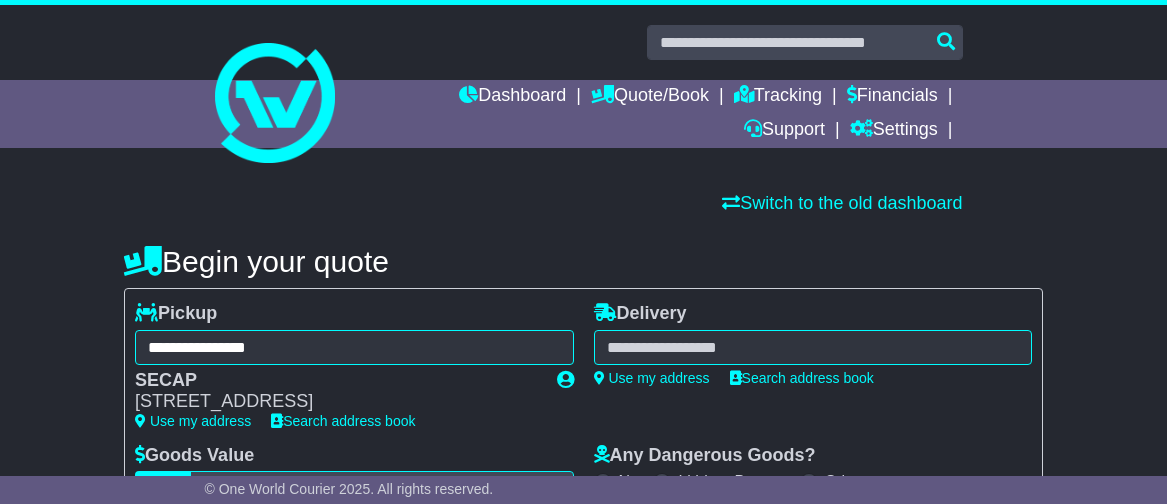click at bounding box center [813, 347] 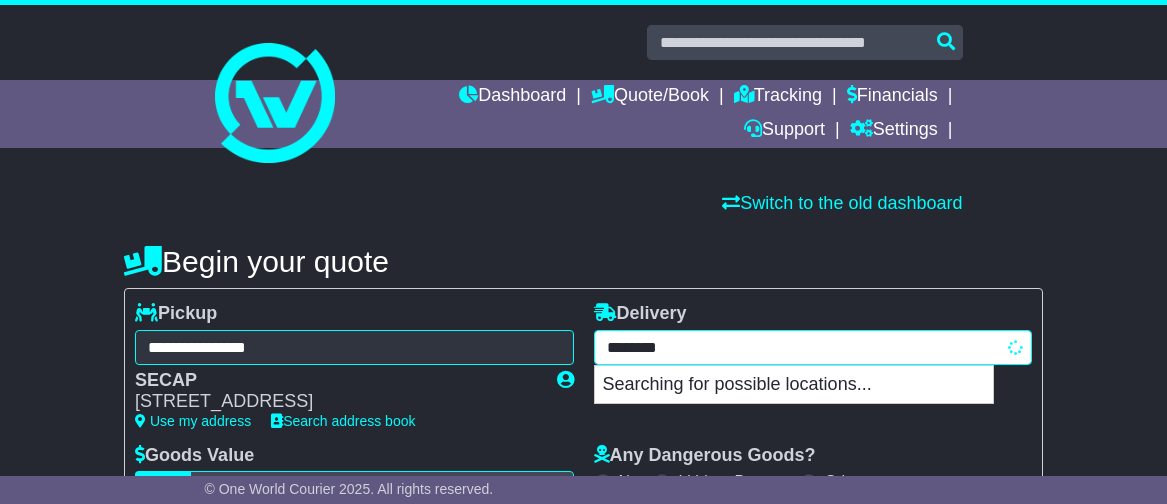 type on "*********" 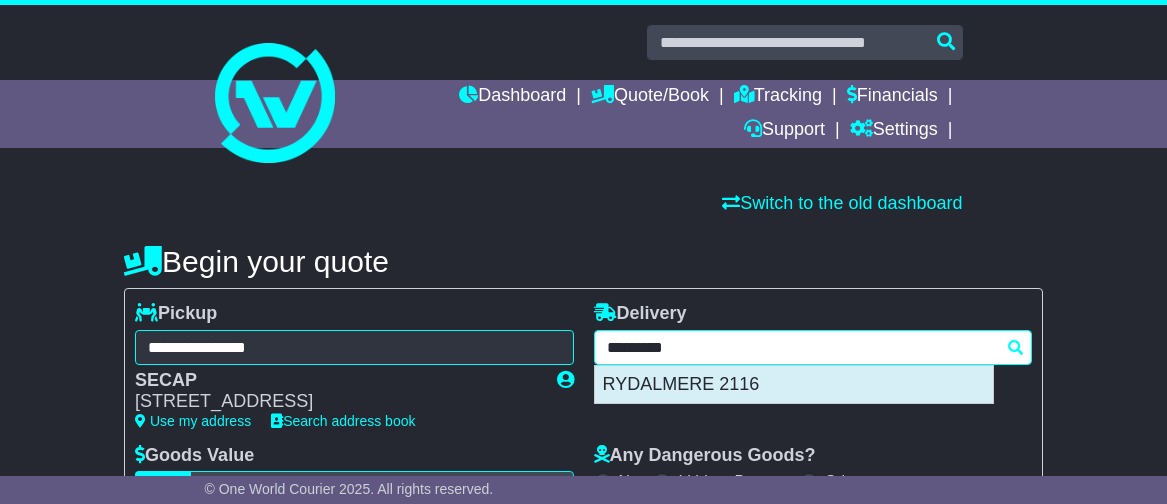 click on "RYDALMERE 2116" at bounding box center (794, 385) 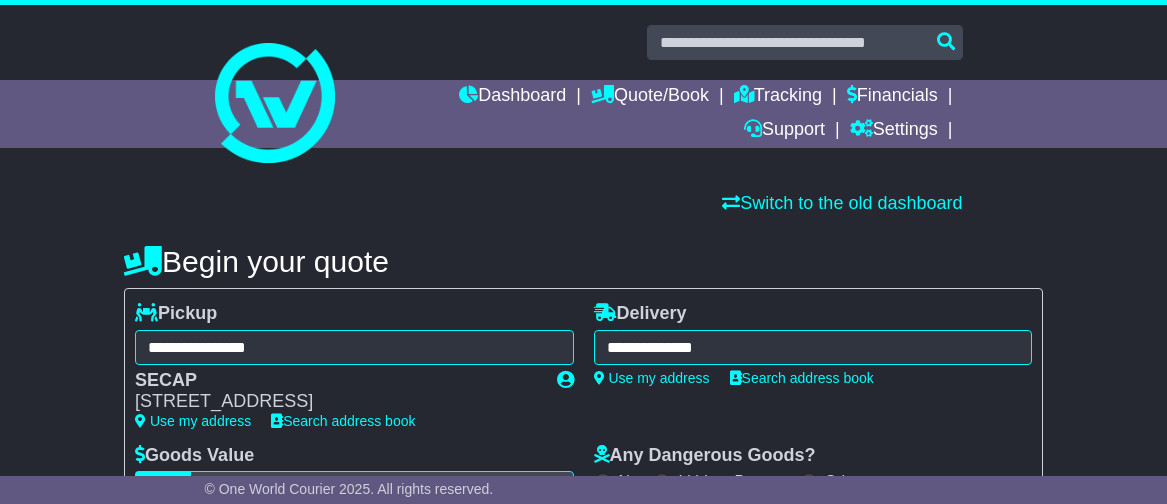 type on "**********" 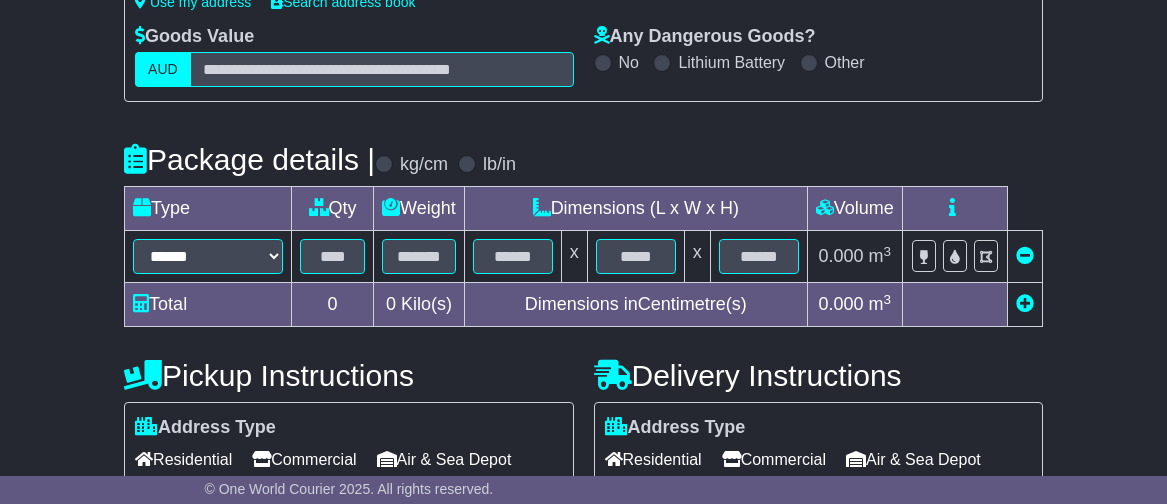 scroll, scrollTop: 422, scrollLeft: 0, axis: vertical 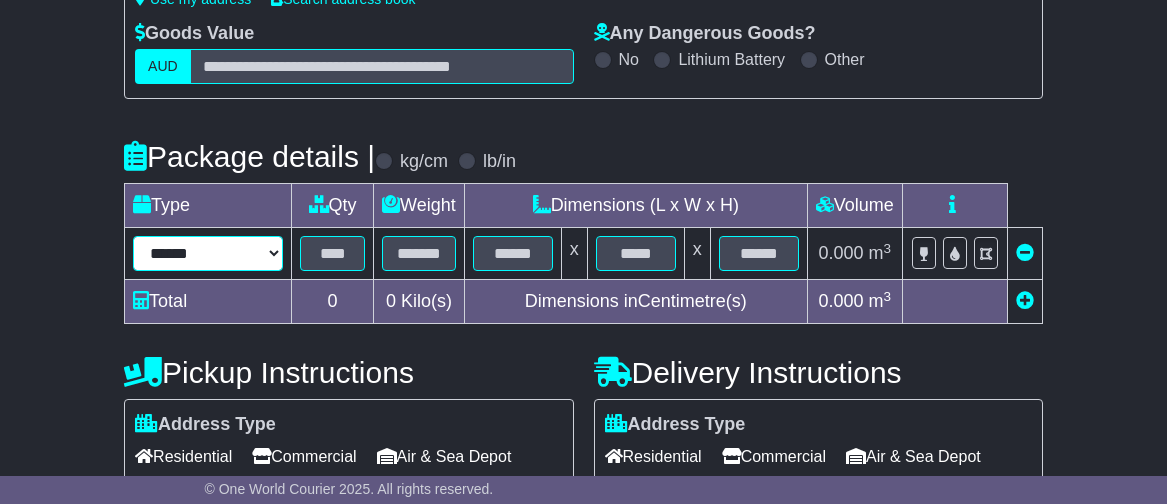 click on "****** ****** *** ******** ***** **** **** ****** *** *******" at bounding box center (208, 253) 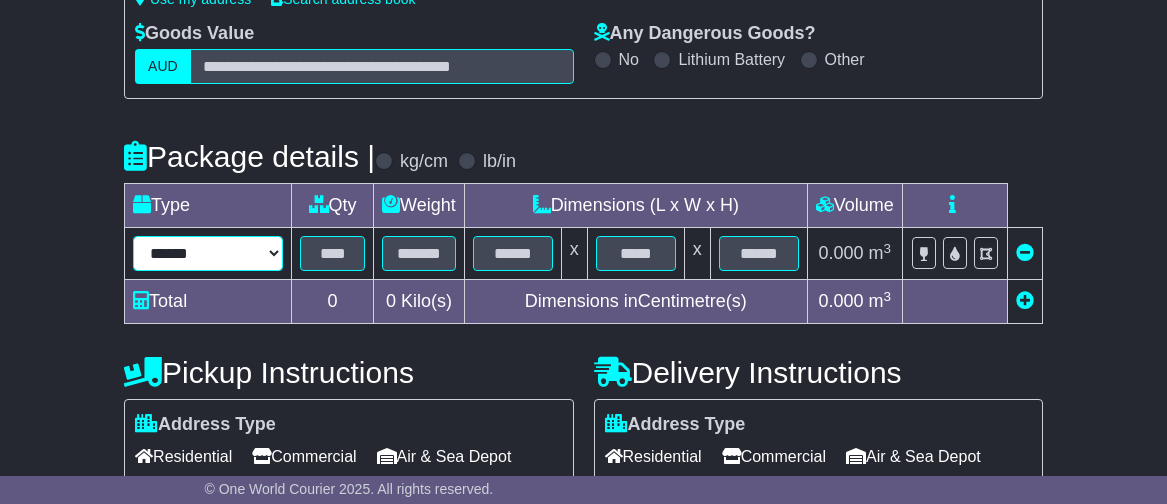 select on "*****" 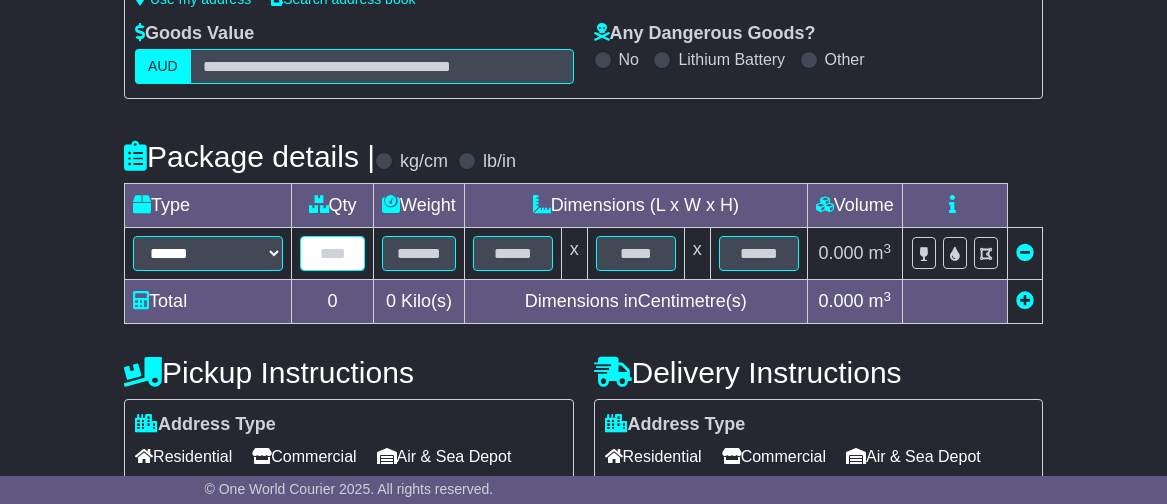 click at bounding box center (332, 253) 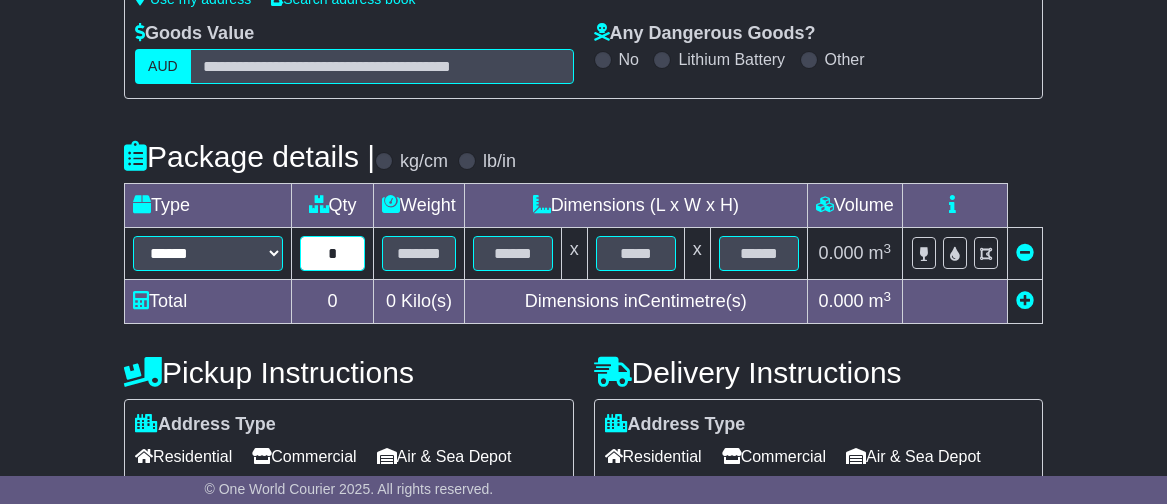 type on "*" 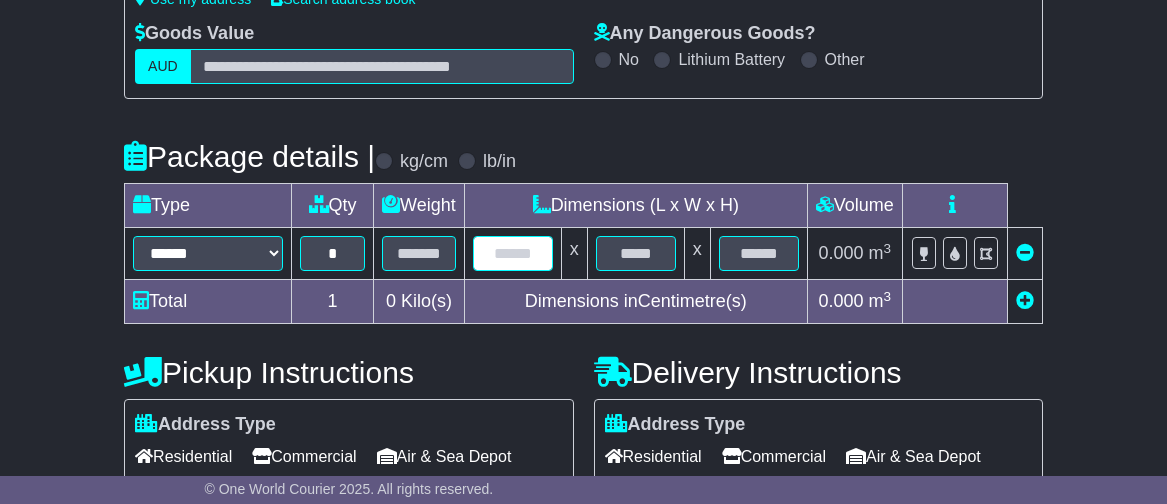 click at bounding box center [513, 253] 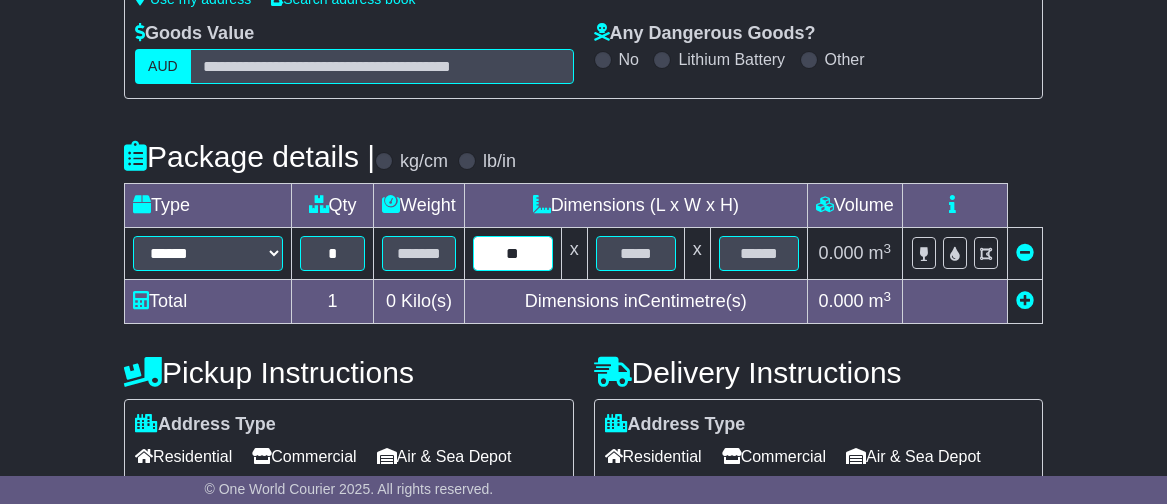 type on "**" 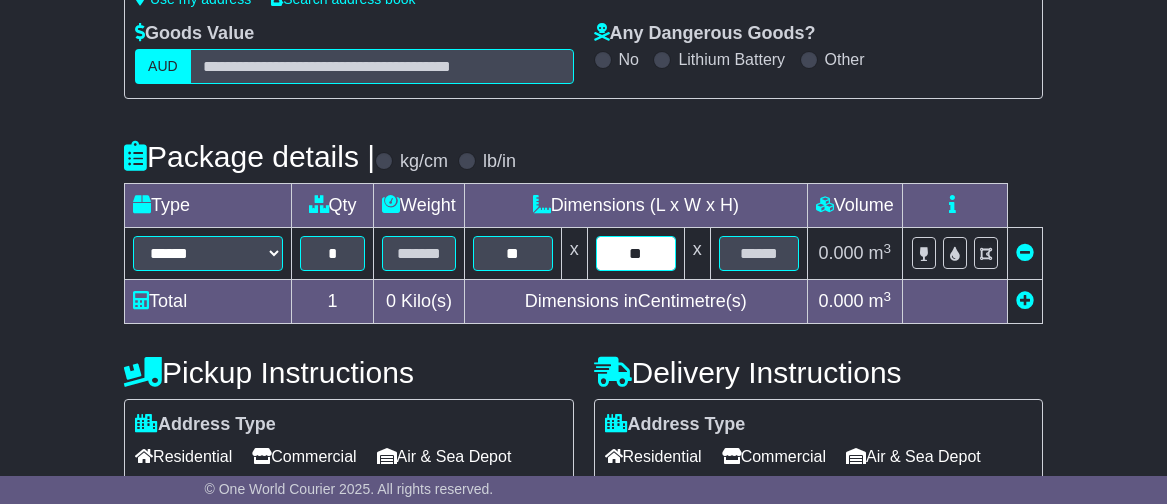type on "**" 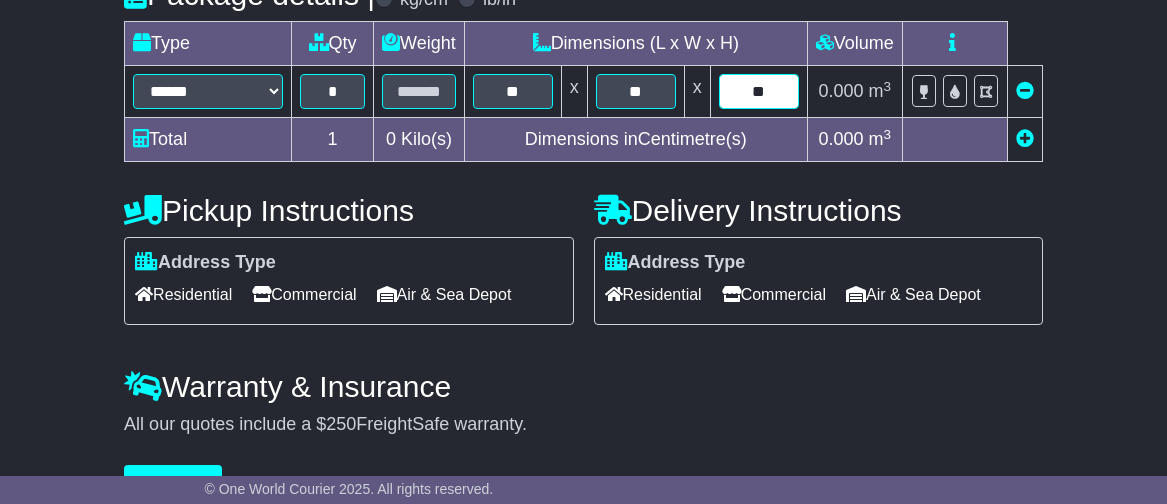 scroll, scrollTop: 585, scrollLeft: 0, axis: vertical 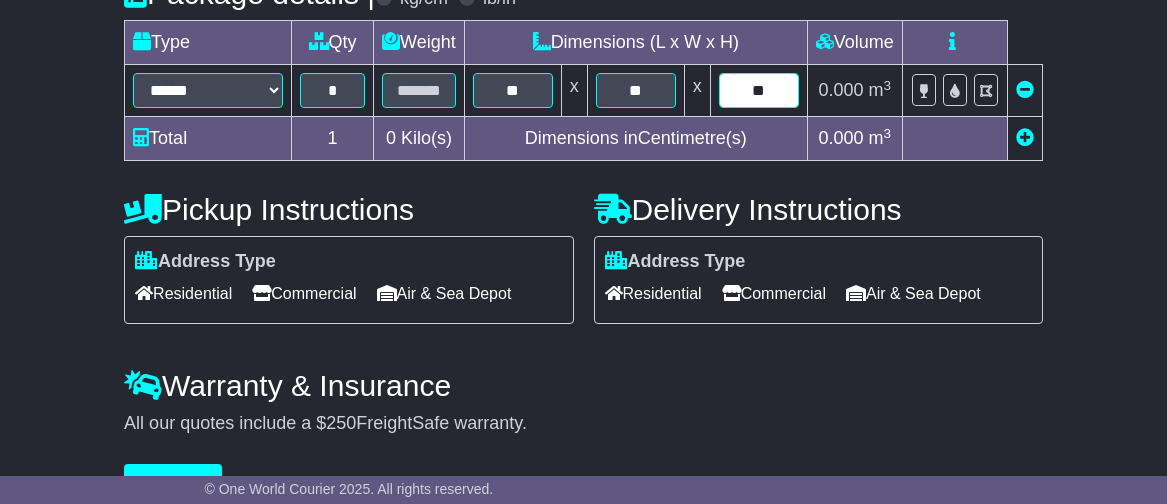 type on "**" 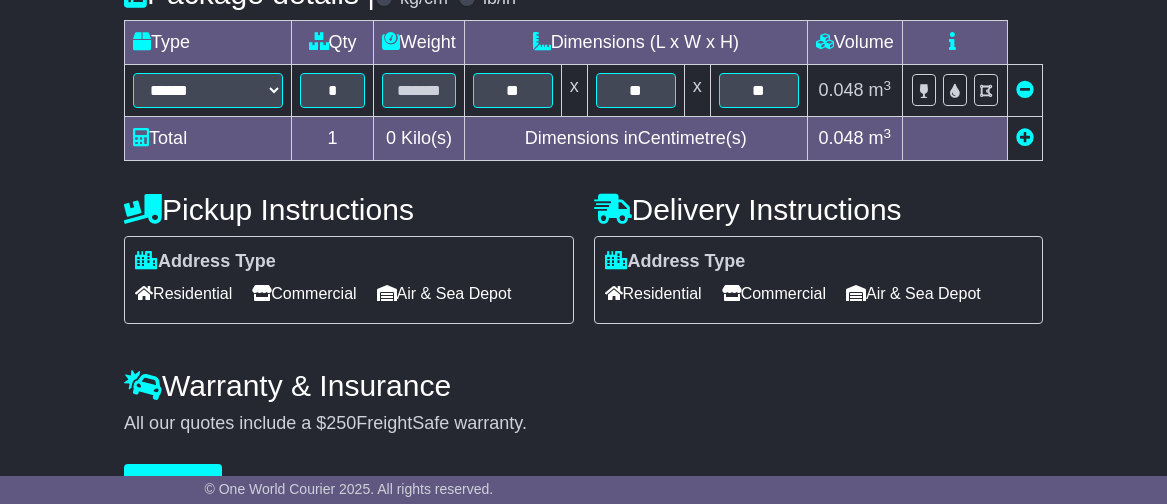 click on "Commercial" at bounding box center (774, 293) 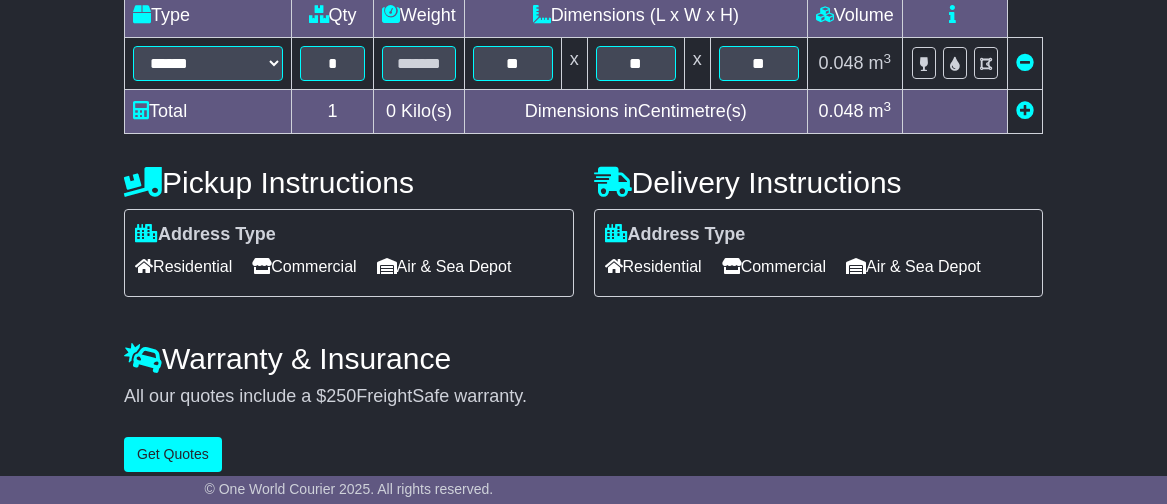 scroll, scrollTop: 632, scrollLeft: 0, axis: vertical 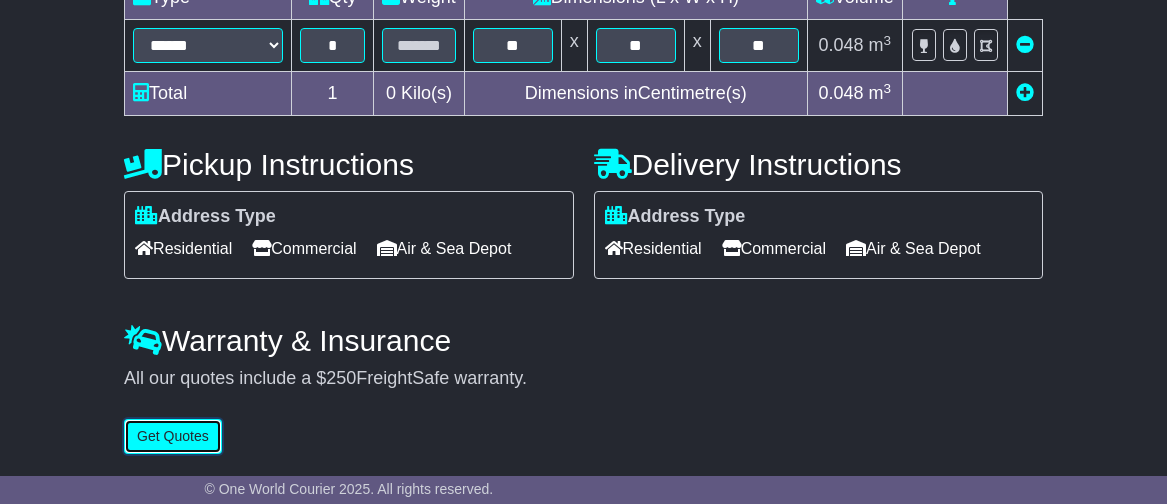 click on "Get Quotes" at bounding box center (173, 436) 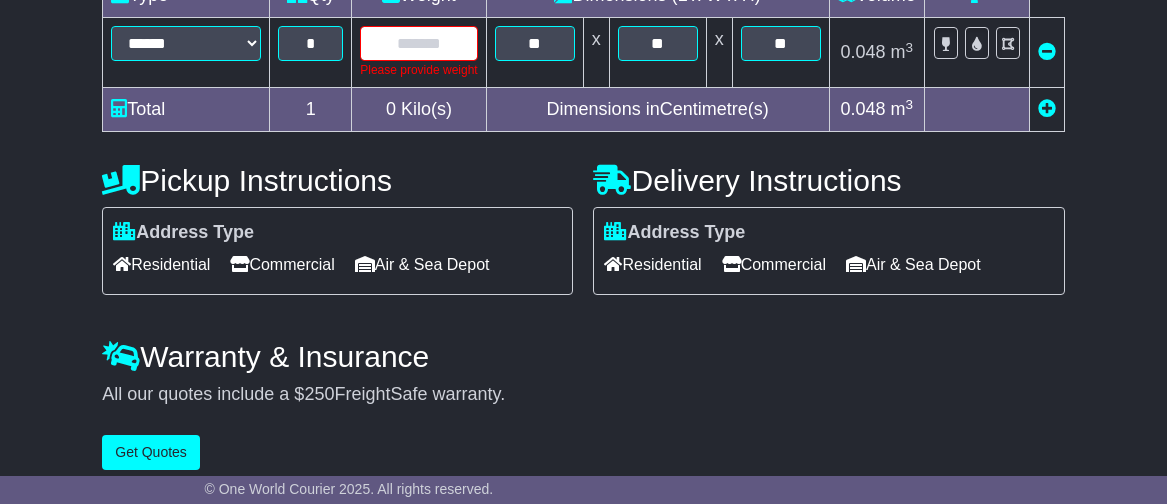 click at bounding box center (418, 43) 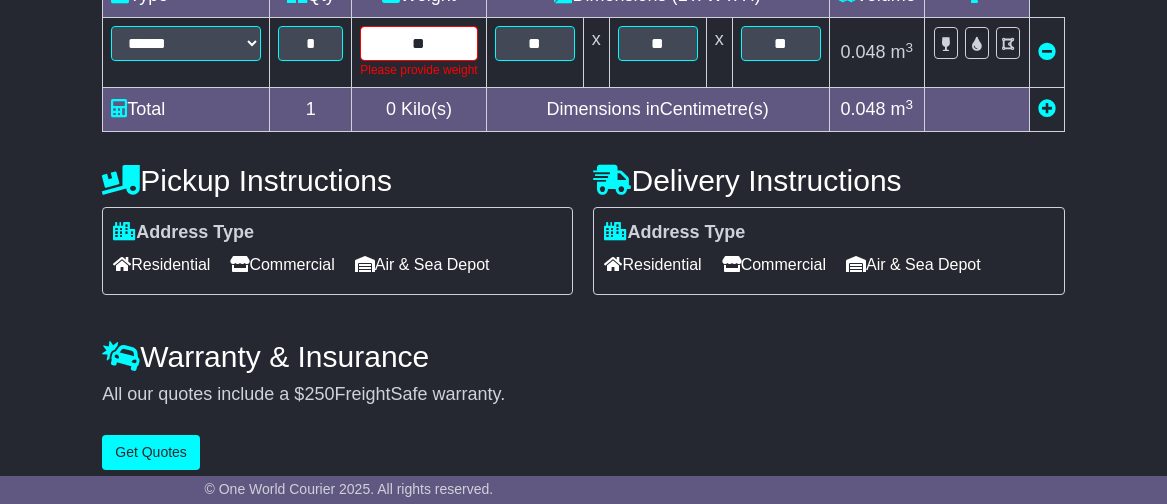 type on "**" 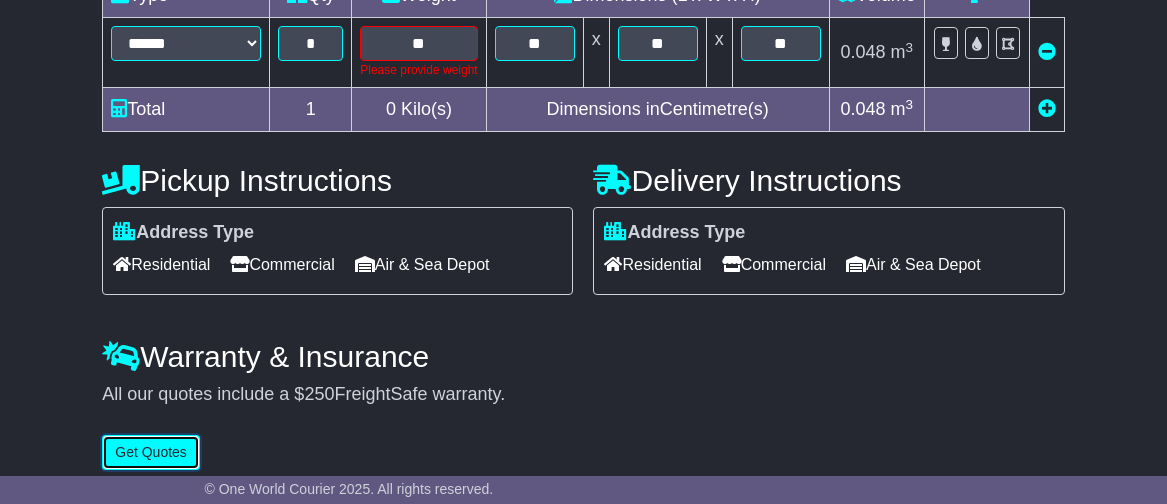 click on "Get Quotes" at bounding box center (151, 452) 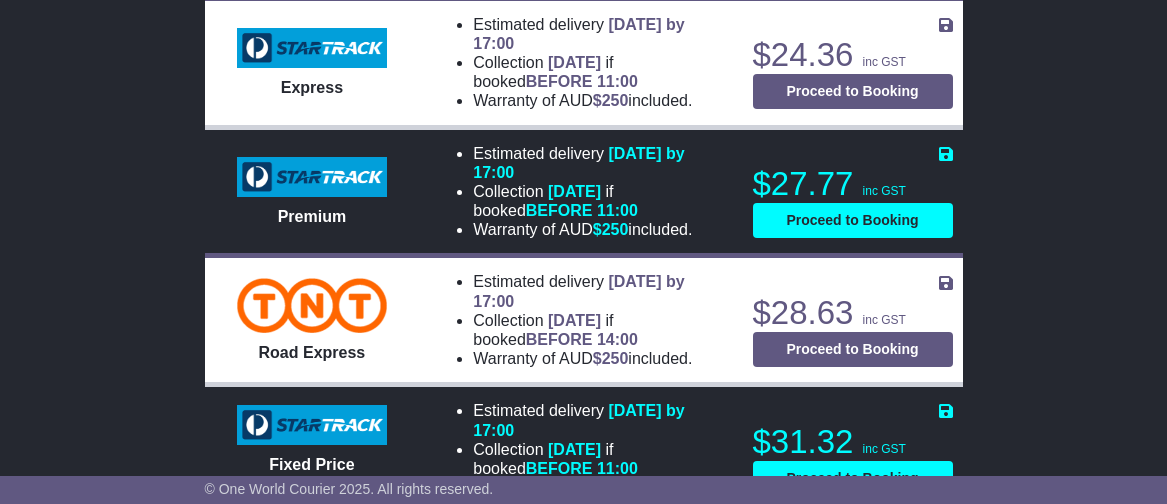scroll, scrollTop: 1815, scrollLeft: 0, axis: vertical 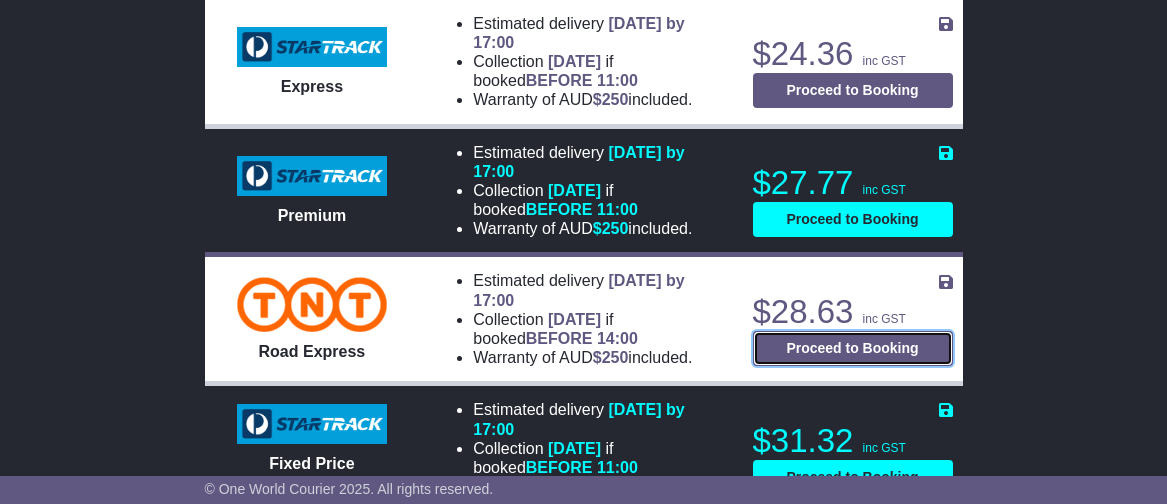 click on "Proceed to Booking" at bounding box center (853, 348) 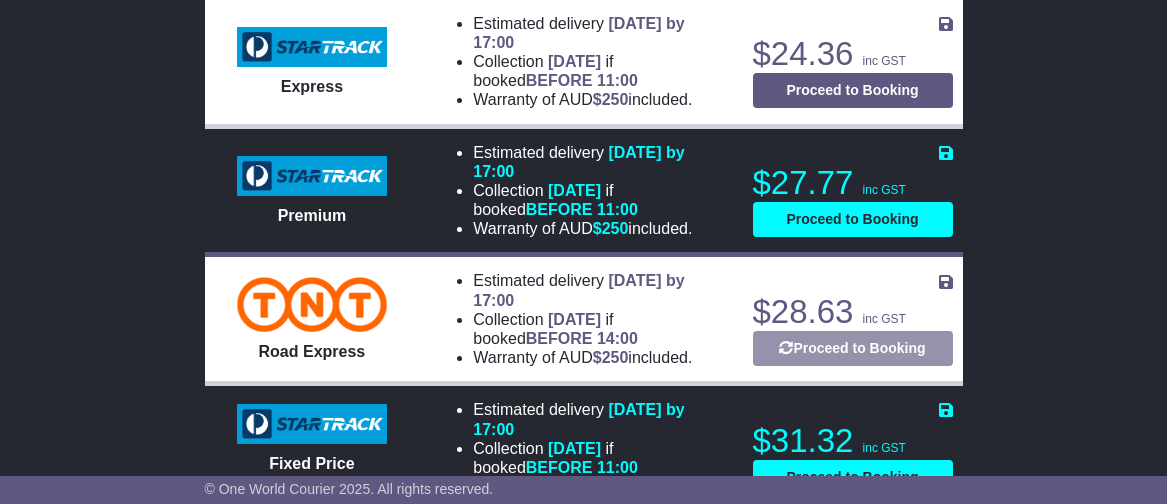 select on "*****" 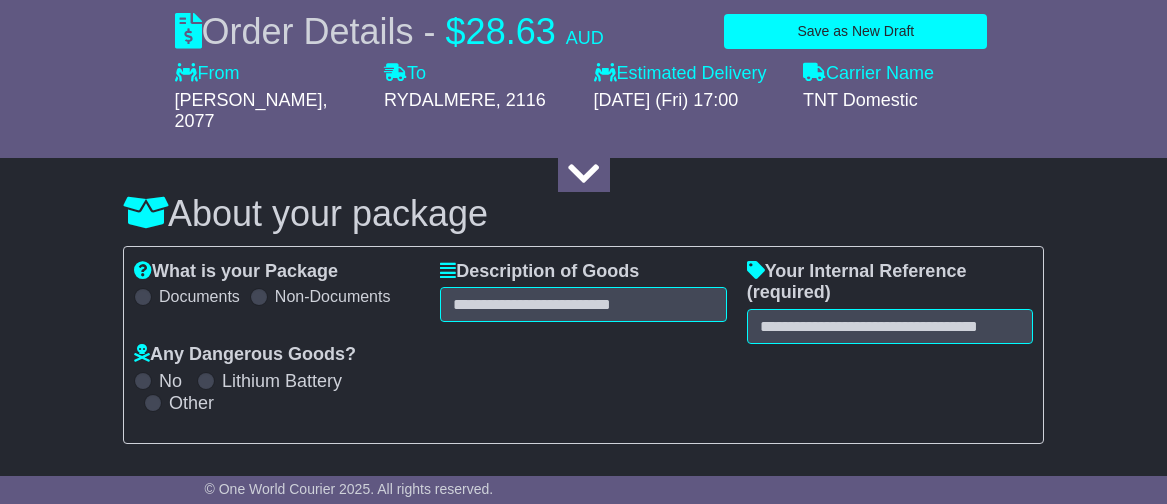 scroll, scrollTop: 241, scrollLeft: 0, axis: vertical 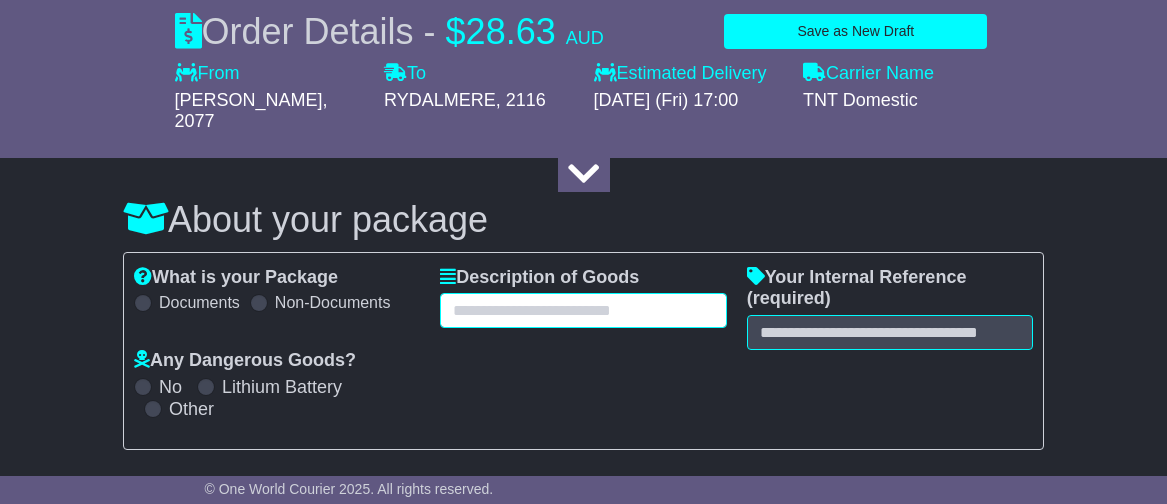 click at bounding box center (583, 310) 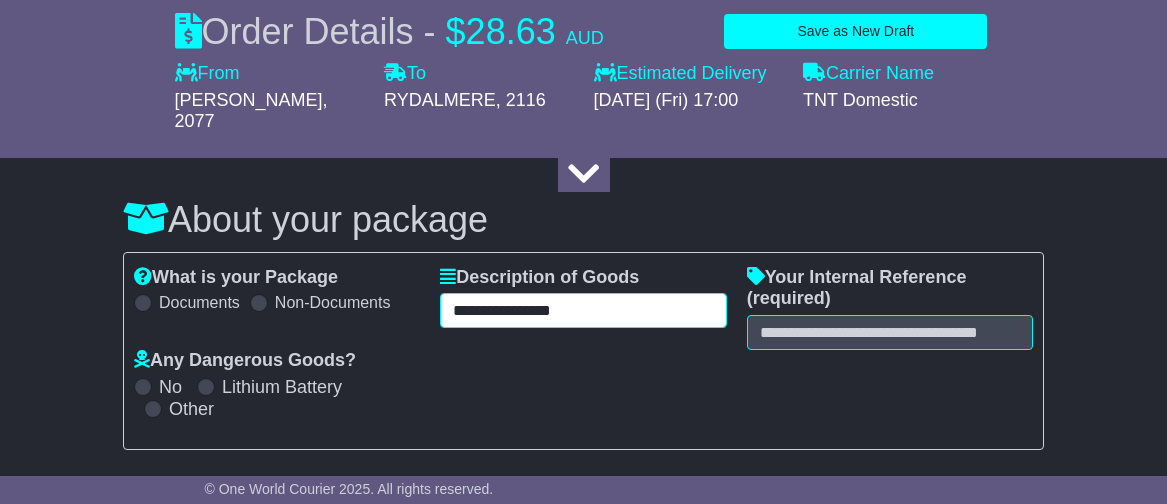type on "**********" 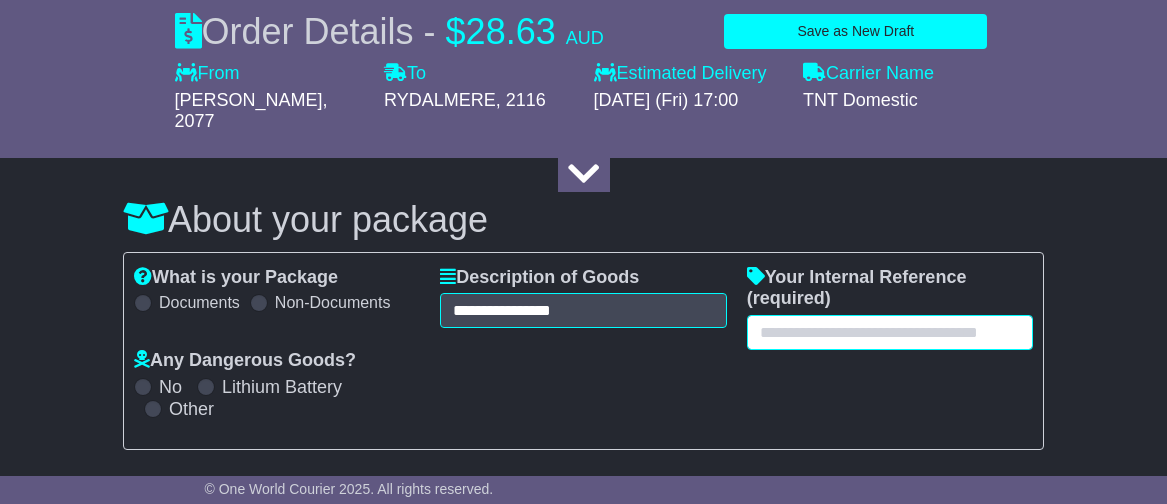 click at bounding box center [890, 332] 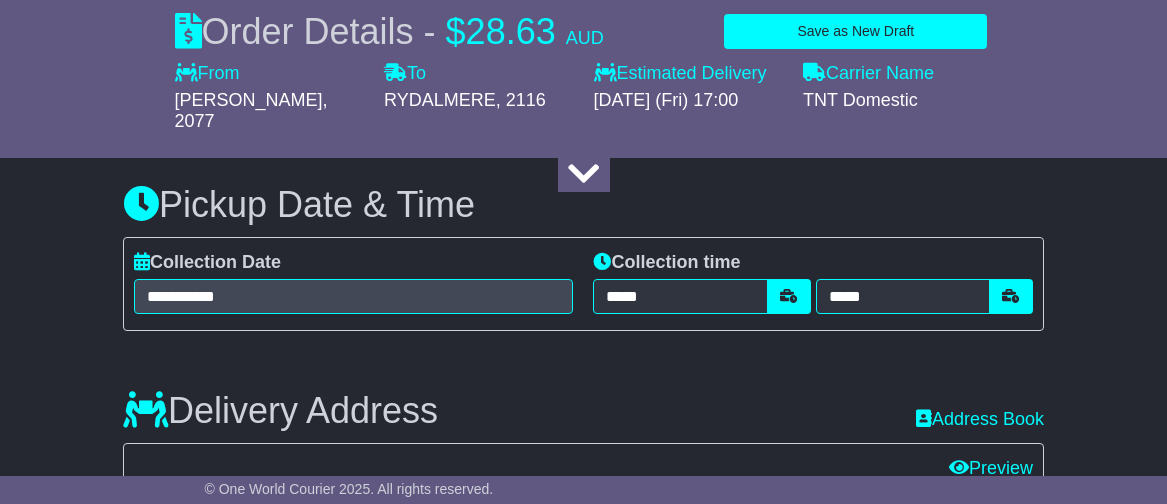 scroll, scrollTop: 994, scrollLeft: 0, axis: vertical 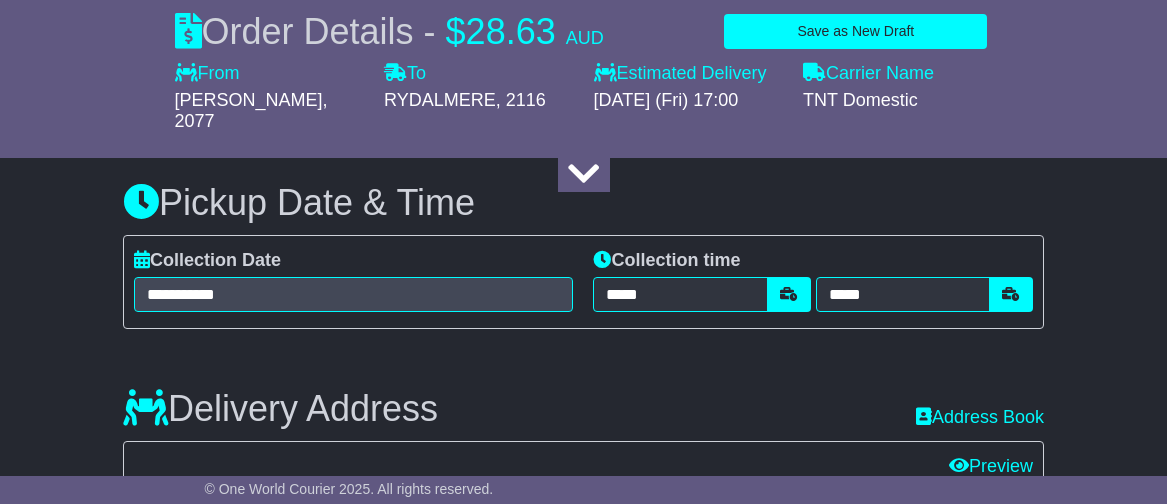 type on "**********" 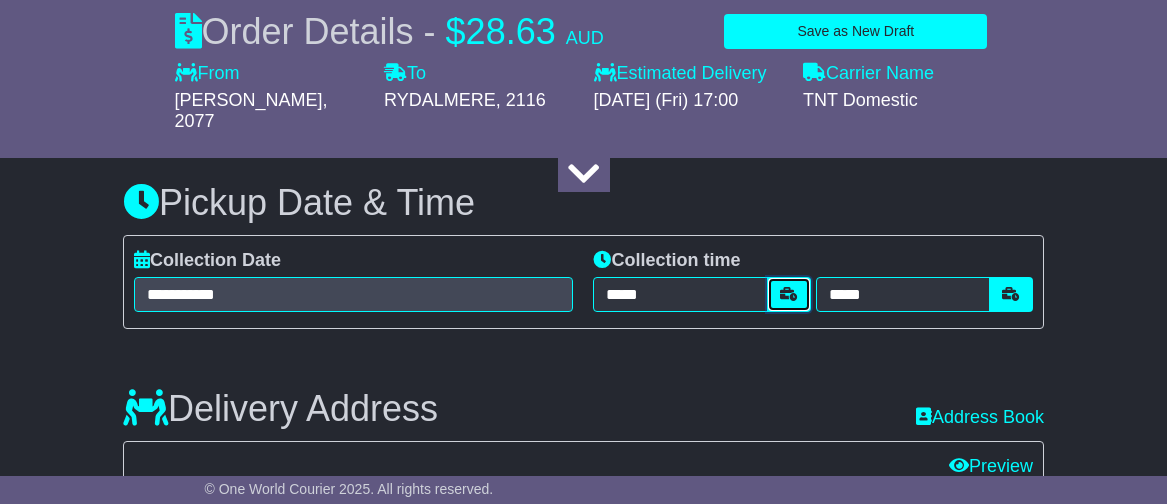 click at bounding box center [789, 294] 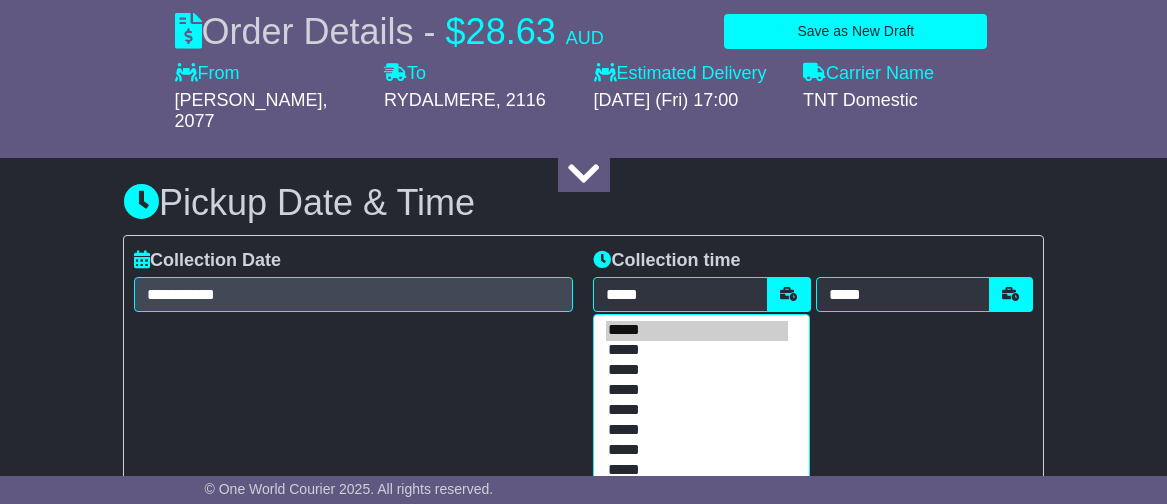 click on "*****" at bounding box center [696, 331] 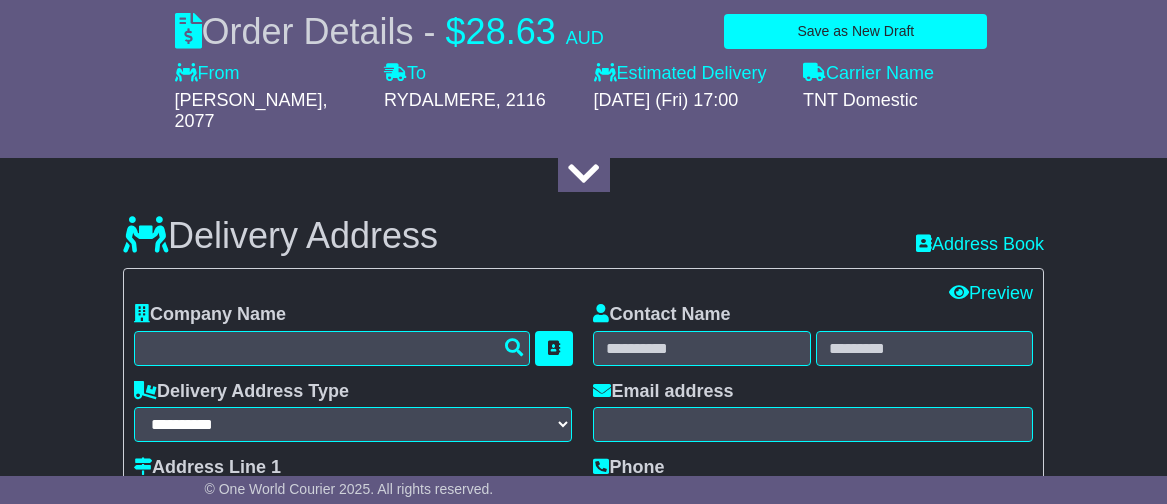 scroll, scrollTop: 1171, scrollLeft: 0, axis: vertical 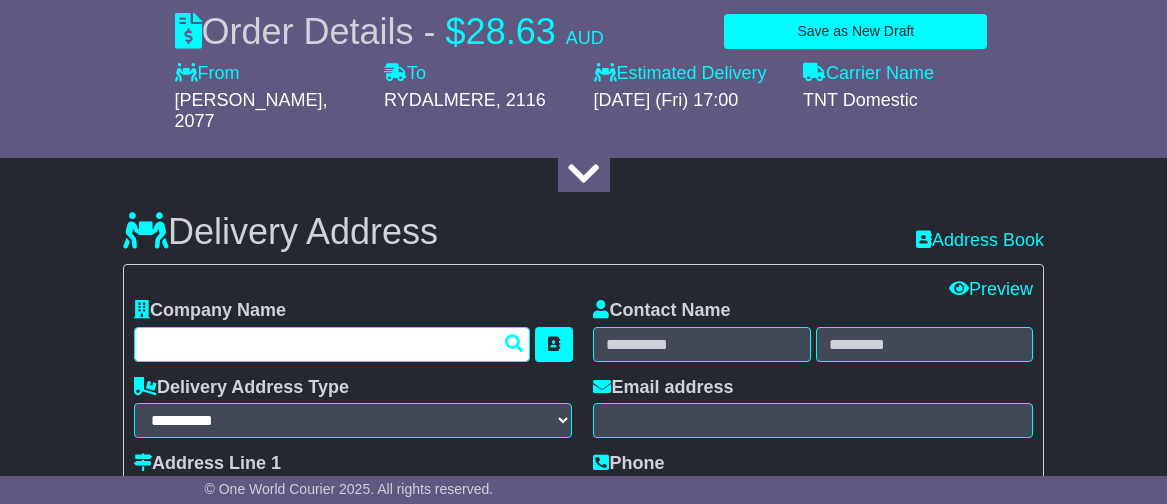 click at bounding box center [332, 344] 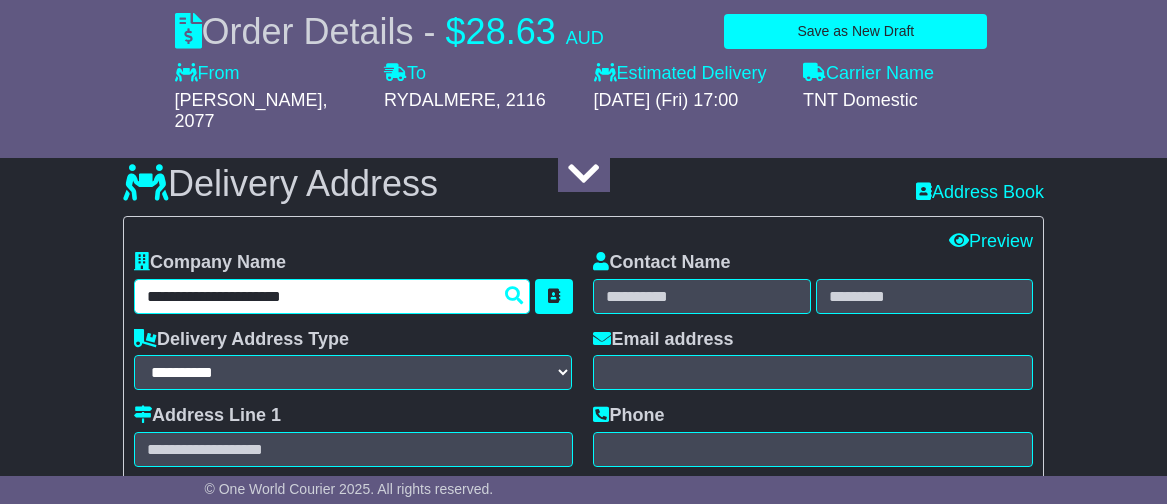 scroll, scrollTop: 1216, scrollLeft: 0, axis: vertical 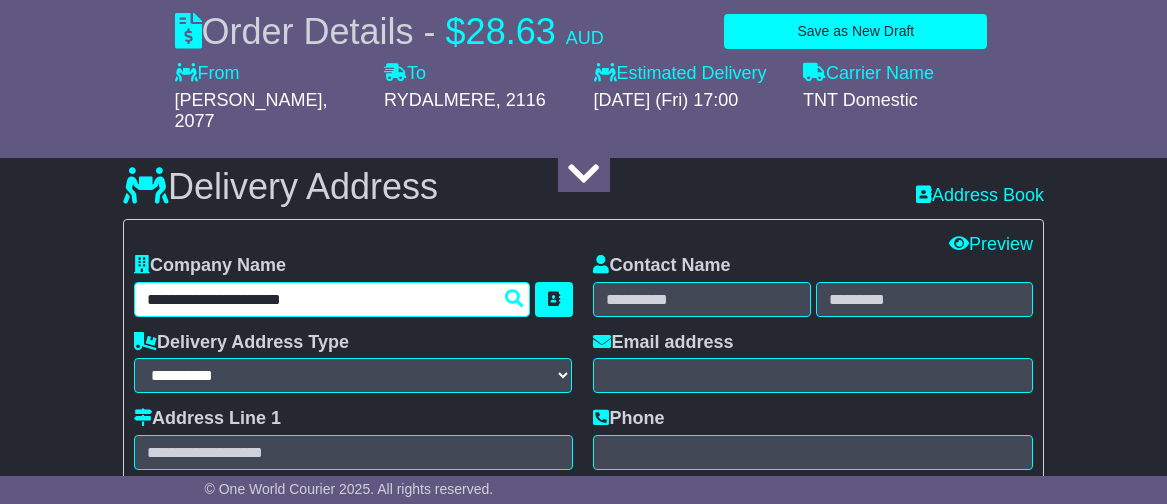 type on "**********" 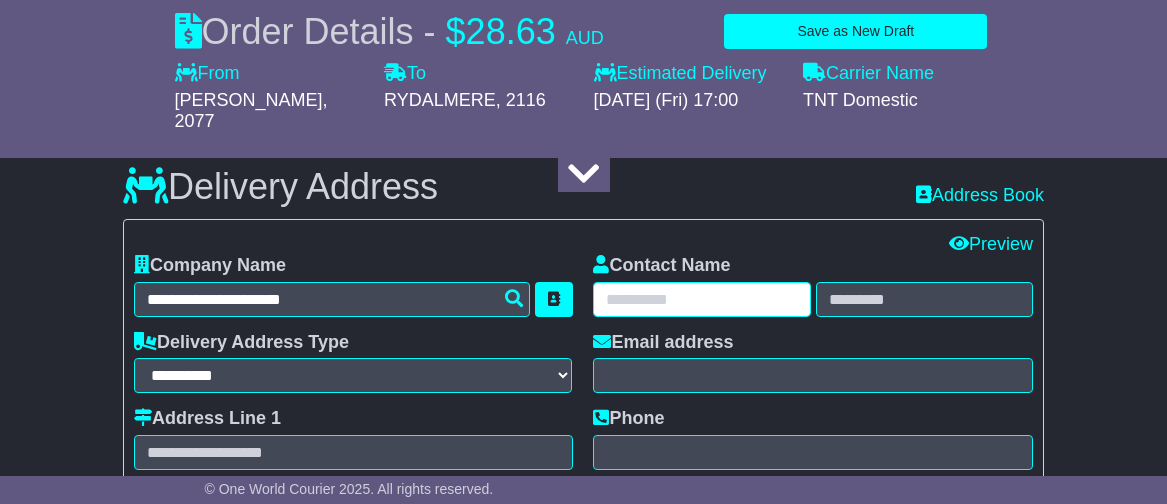 click at bounding box center [701, 299] 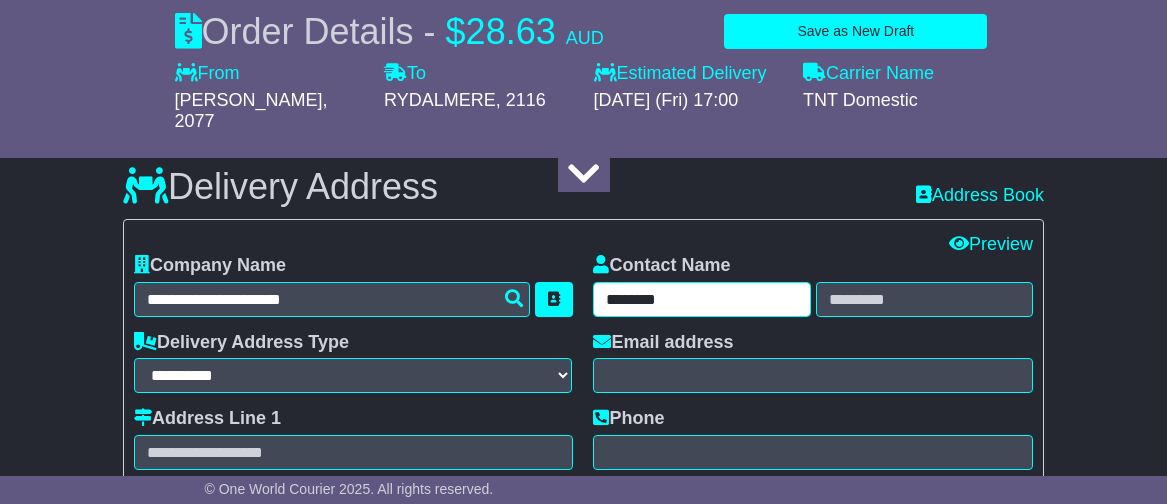 type on "*******" 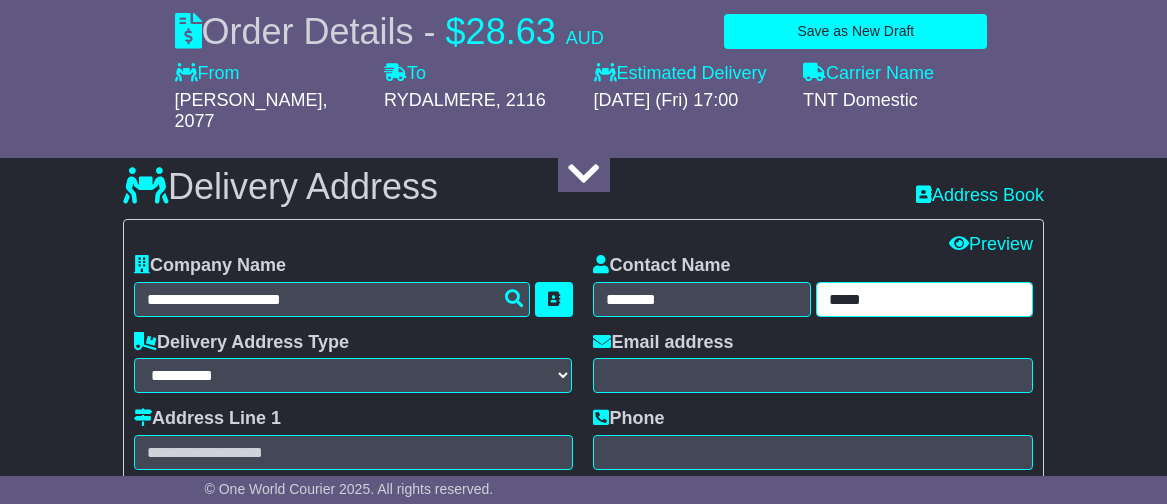 type on "*****" 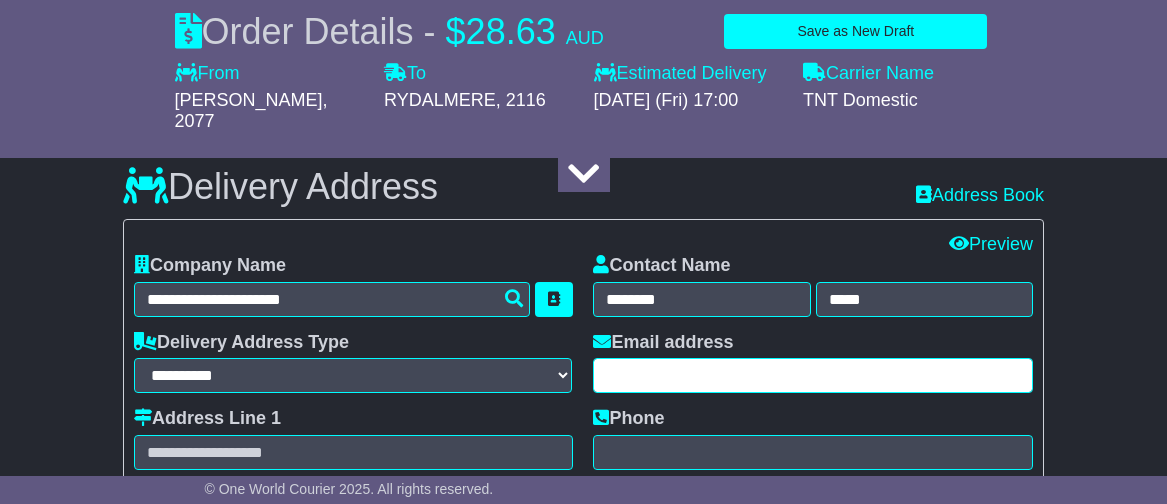 click at bounding box center (813, 375) 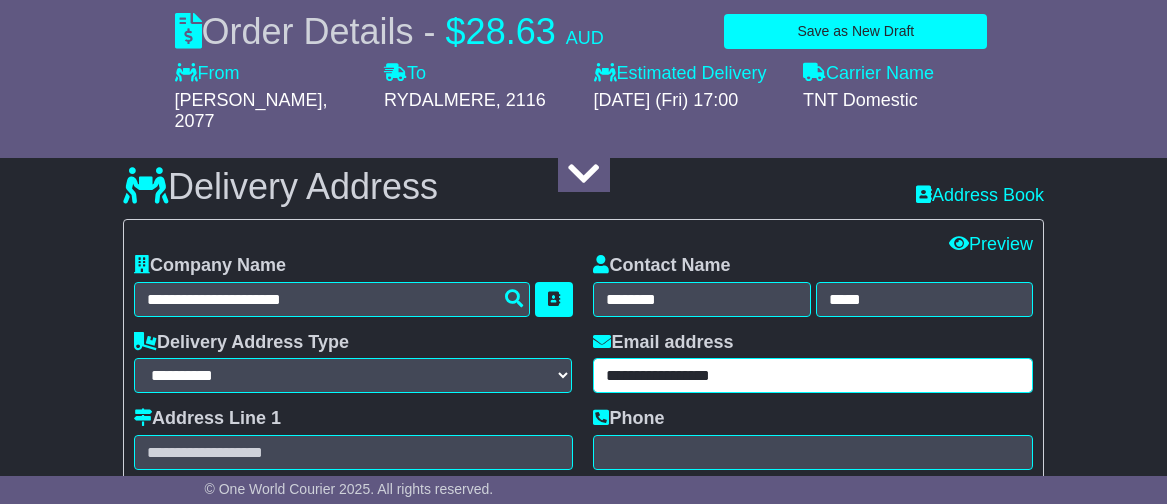 type on "**********" 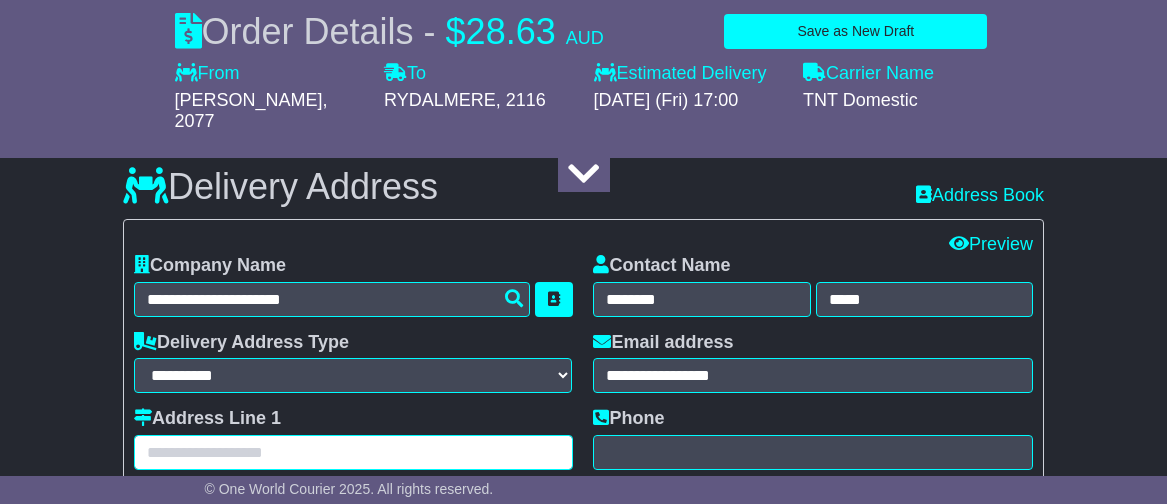 click at bounding box center [354, 452] 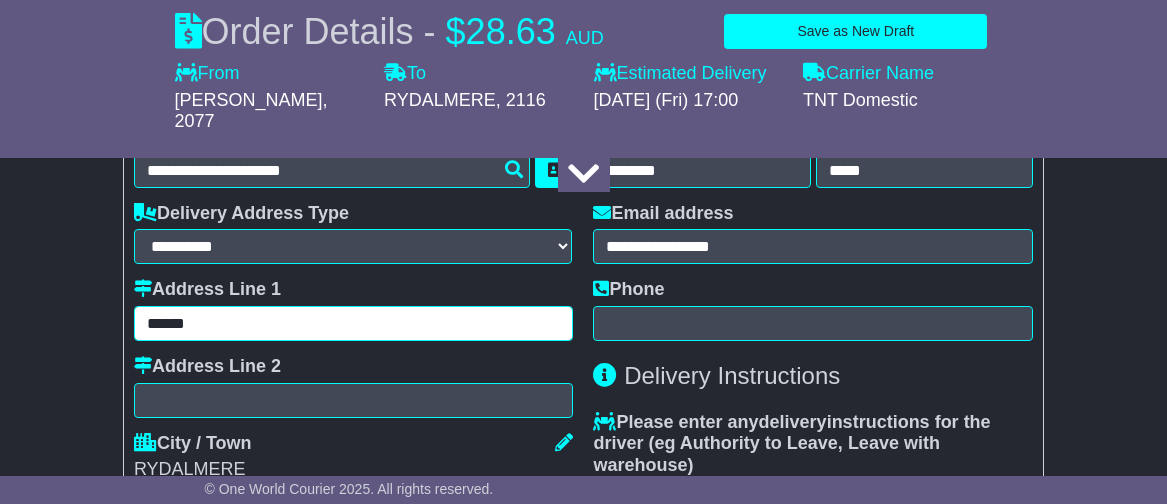 scroll, scrollTop: 1355, scrollLeft: 0, axis: vertical 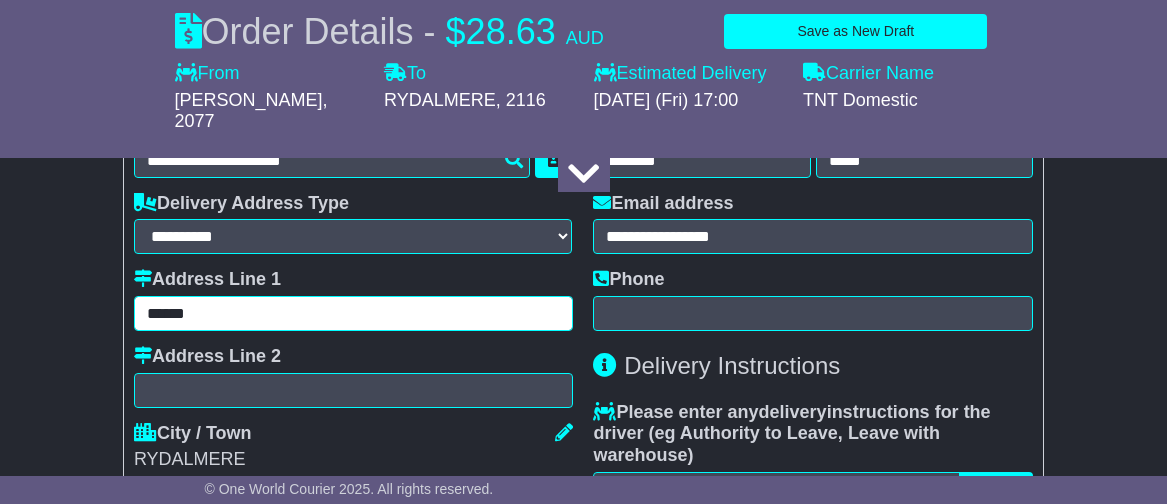 type on "******" 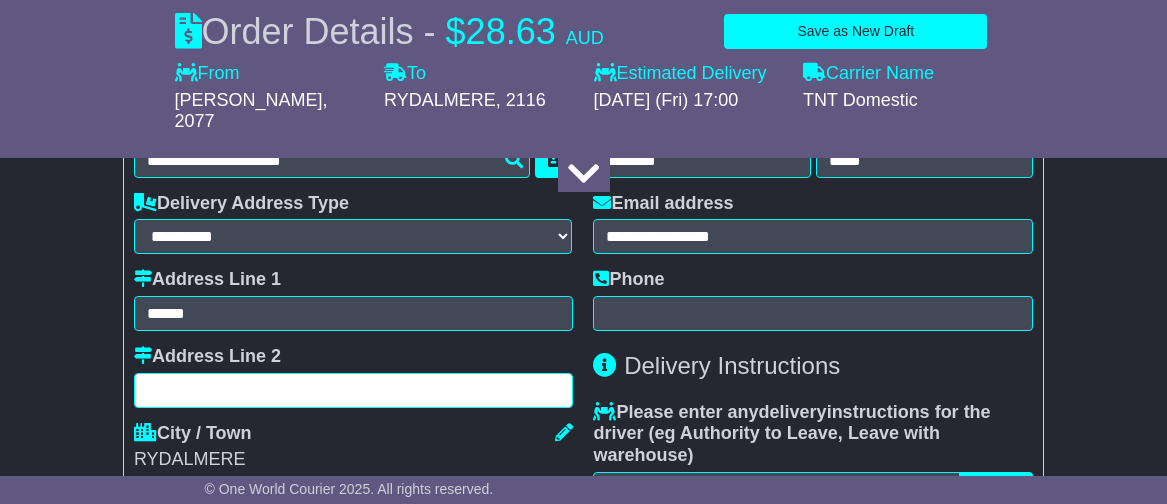 click at bounding box center [354, 390] 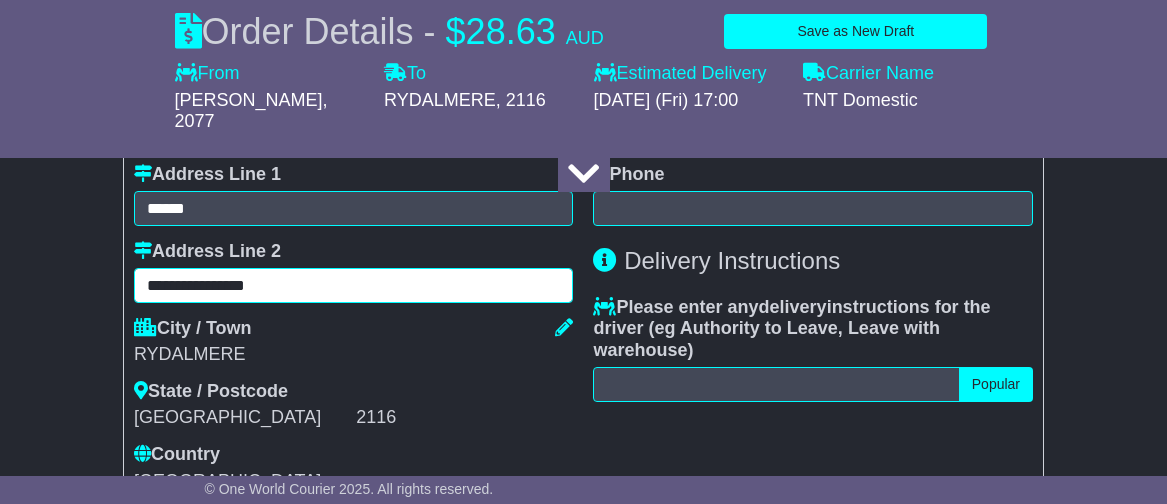 scroll, scrollTop: 1469, scrollLeft: 0, axis: vertical 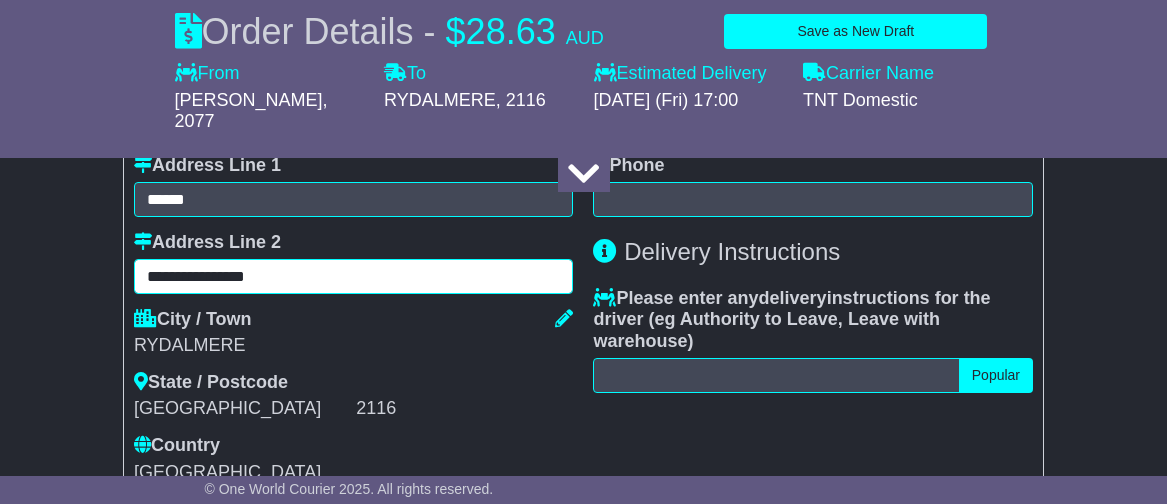 type on "**********" 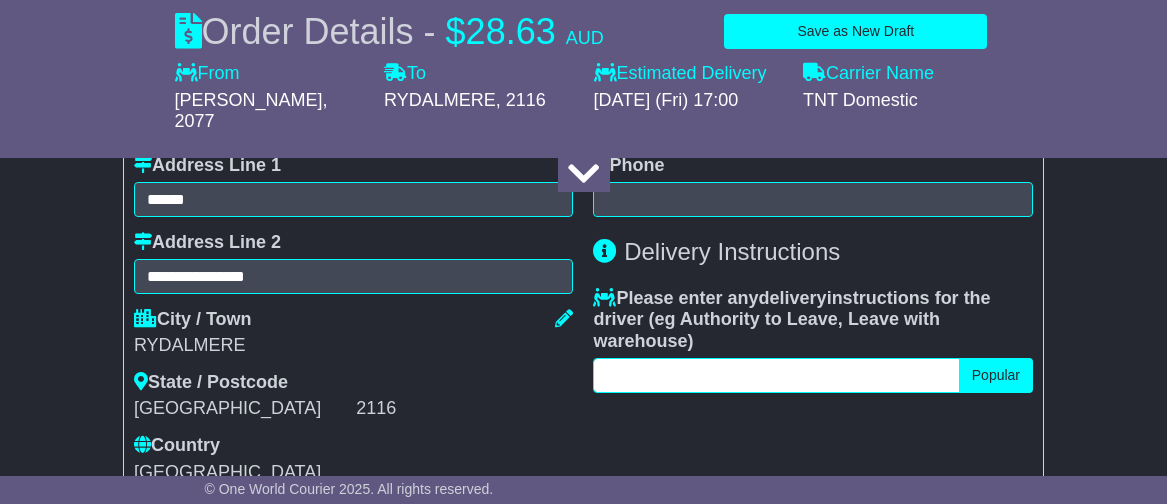 click at bounding box center [776, 375] 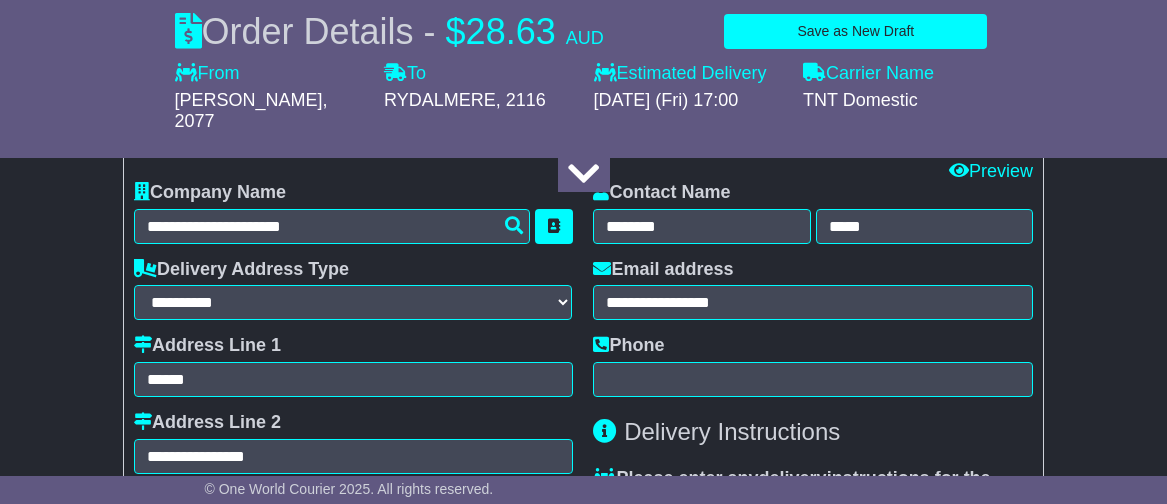 scroll, scrollTop: 1285, scrollLeft: 0, axis: vertical 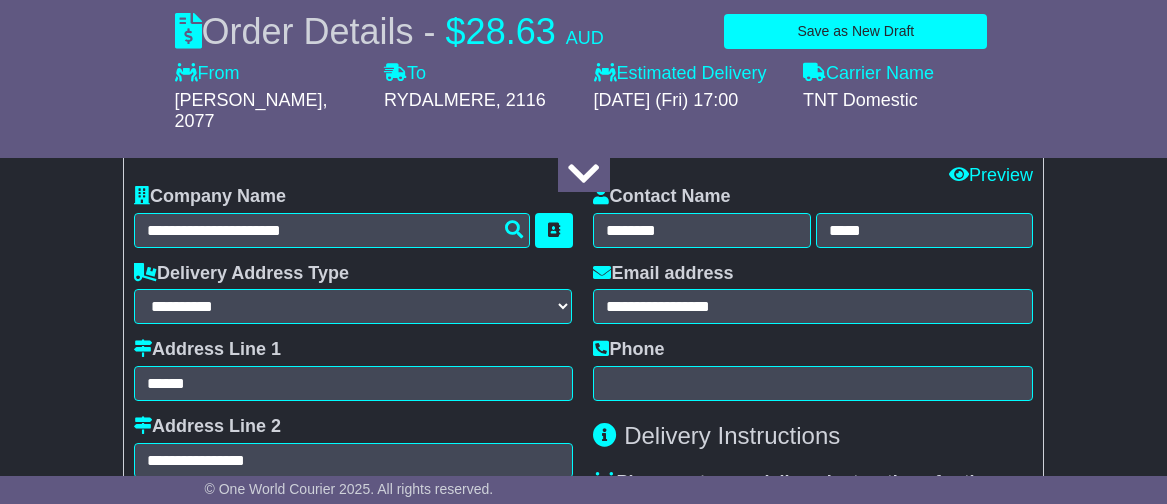 type on "**********" 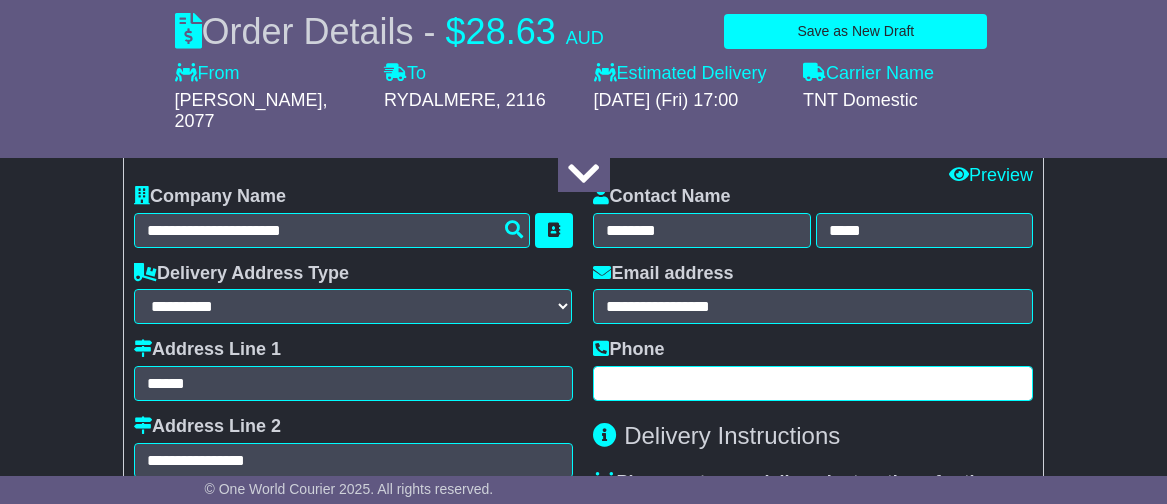 click at bounding box center [813, 383] 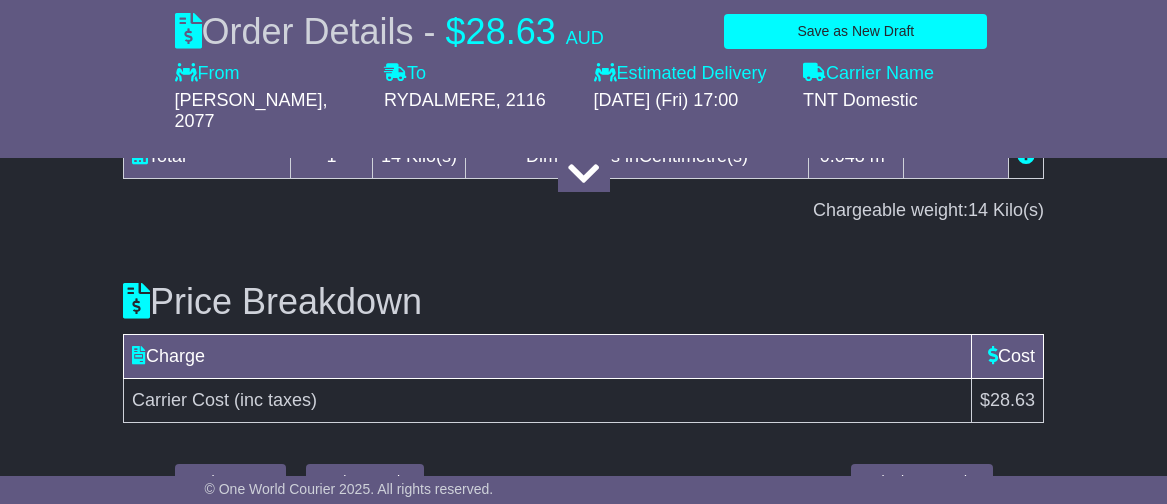 scroll, scrollTop: 2472, scrollLeft: 0, axis: vertical 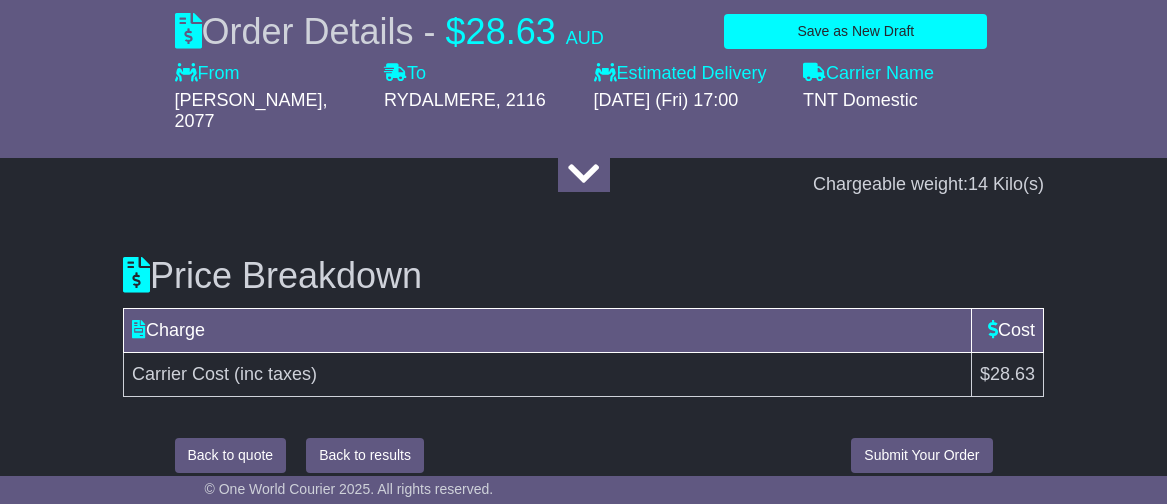 type on "**********" 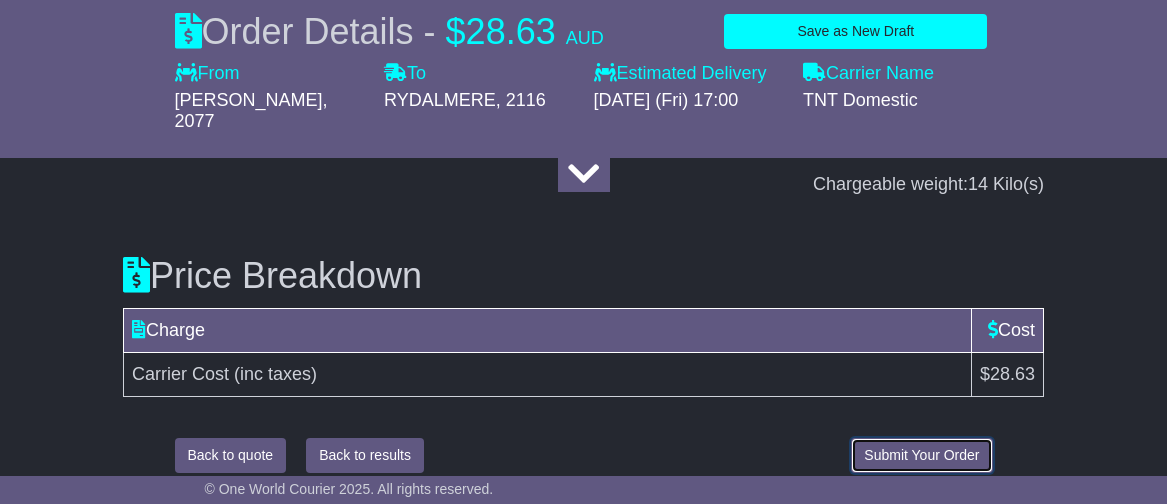 click on "Submit Your Order" at bounding box center (921, 455) 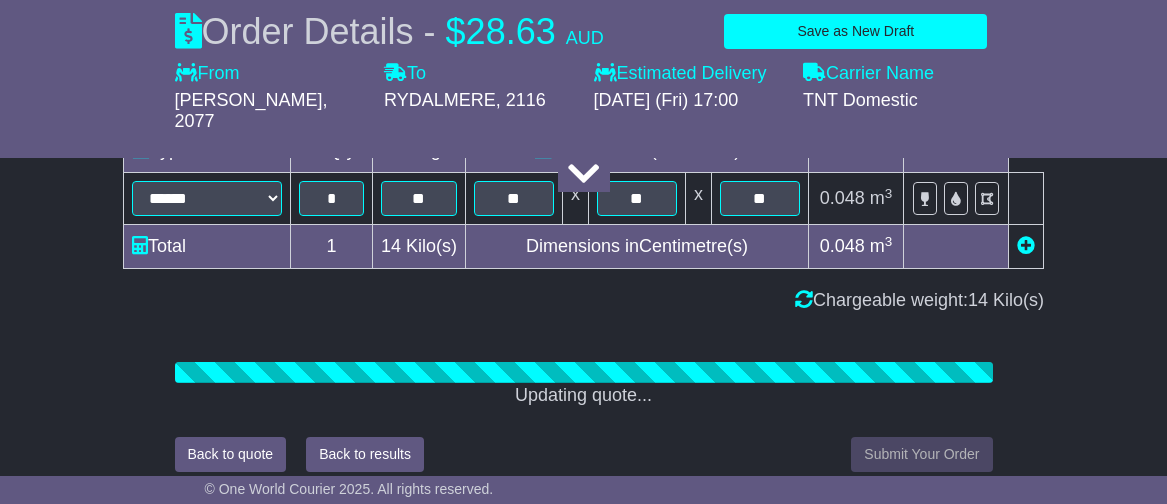 scroll, scrollTop: 2472, scrollLeft: 0, axis: vertical 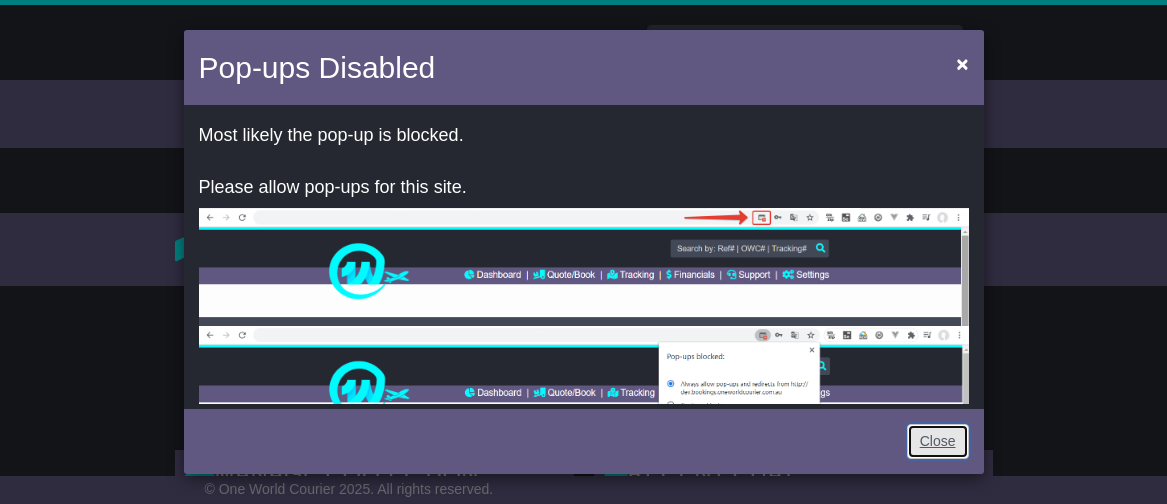 click on "Close" at bounding box center [938, 441] 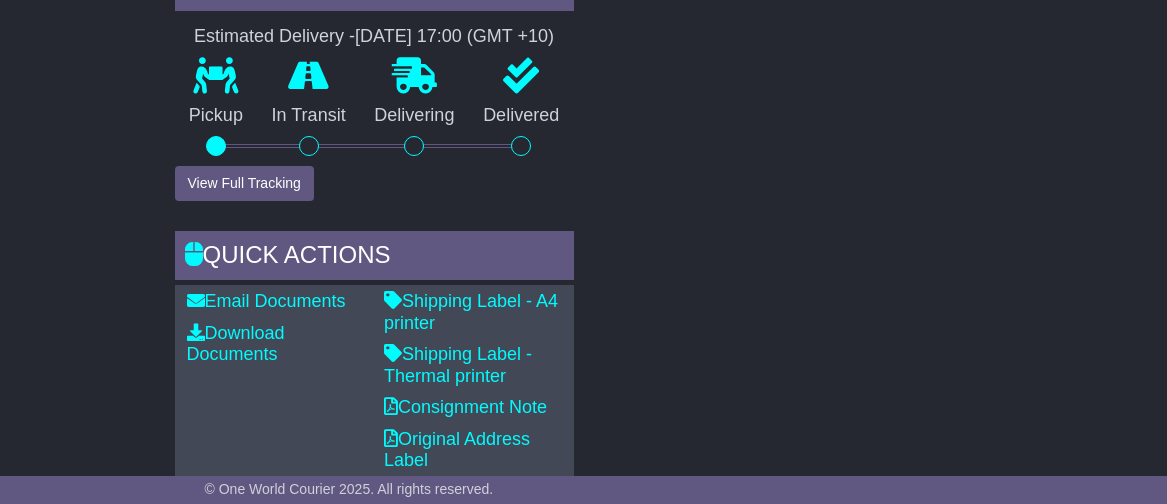 scroll, scrollTop: 776, scrollLeft: 0, axis: vertical 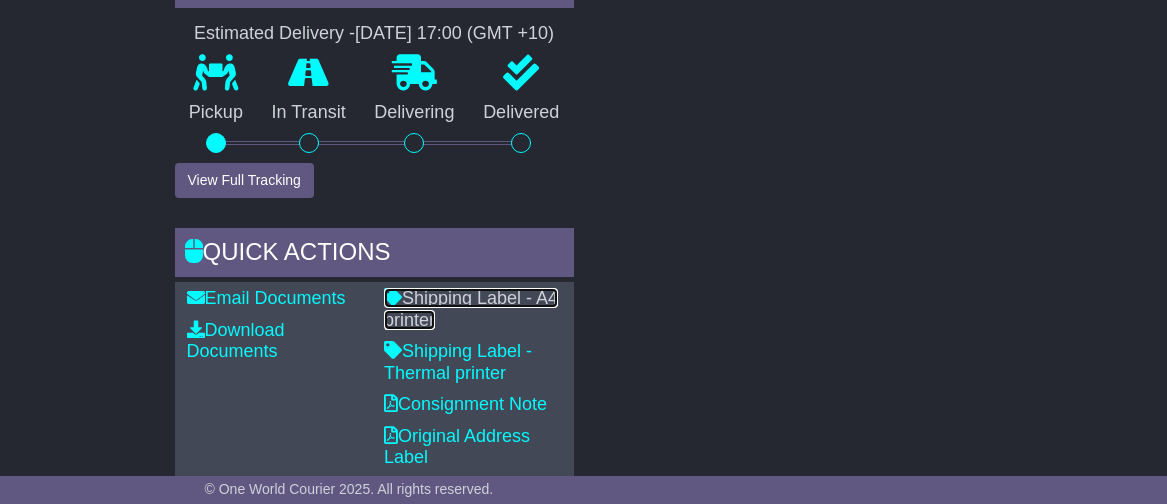 click on "Shipping Label - A4 printer" at bounding box center [471, 309] 